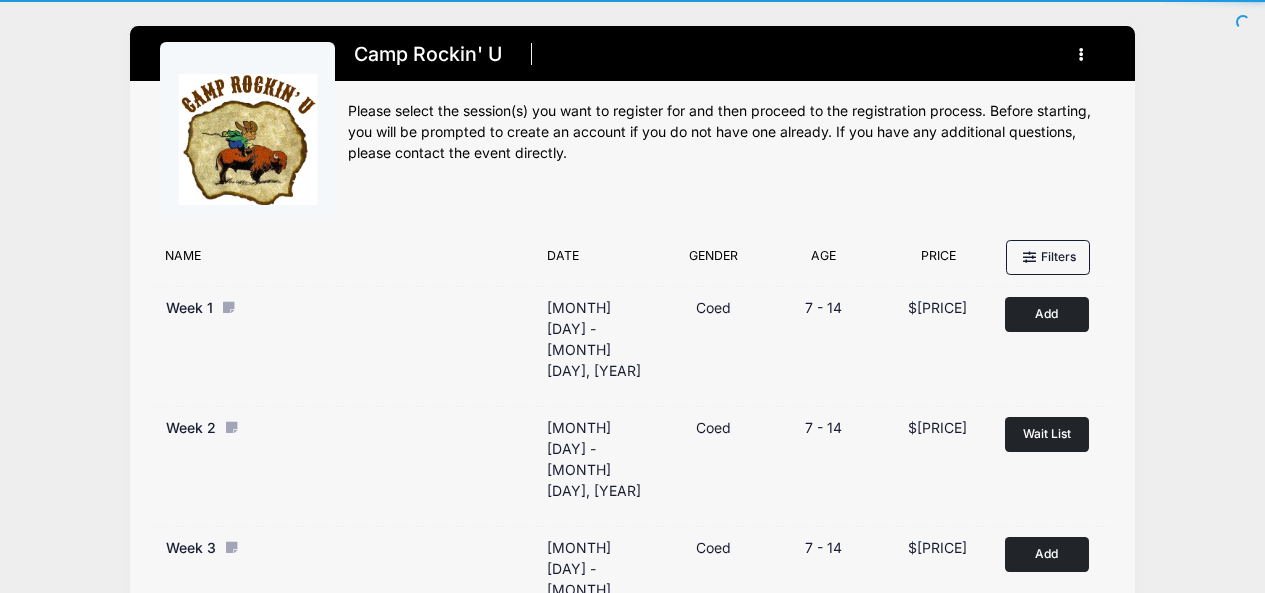scroll, scrollTop: 0, scrollLeft: 0, axis: both 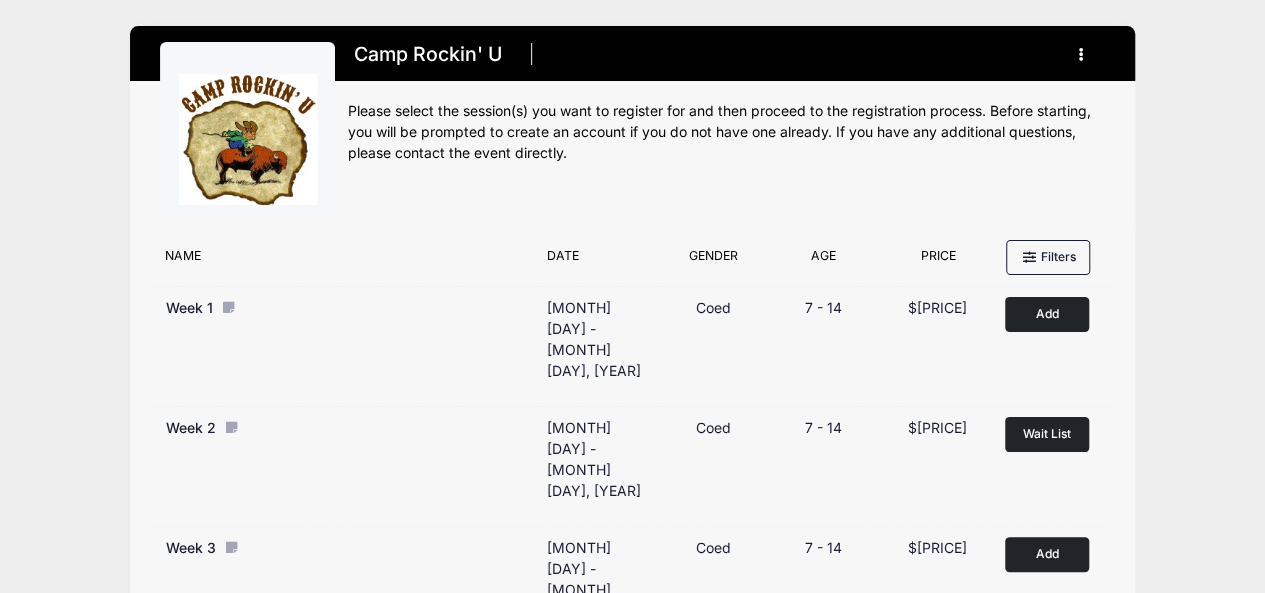 click at bounding box center (247, 130) 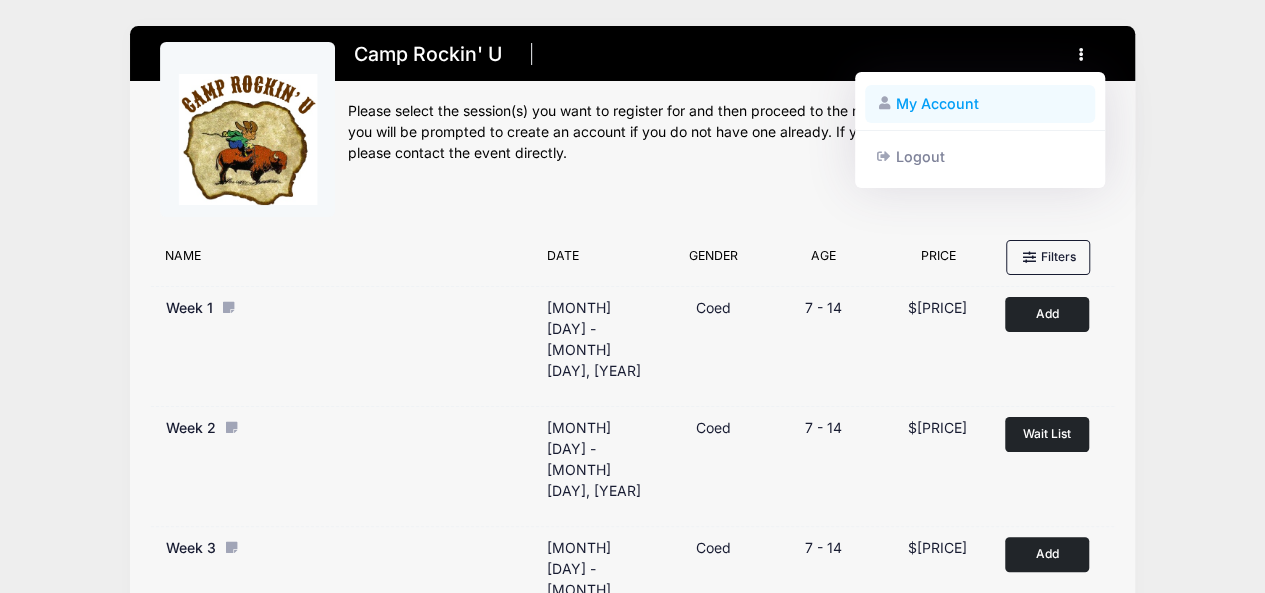 click on "My Account" at bounding box center (980, 104) 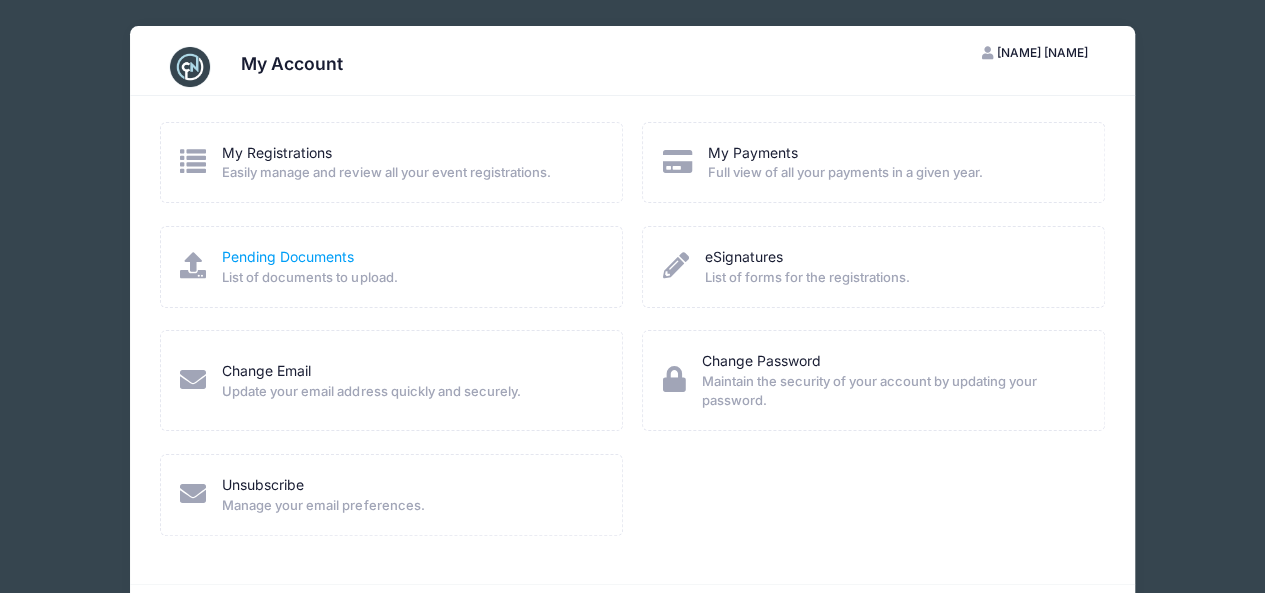 click on "Pending Documents" at bounding box center [288, 256] 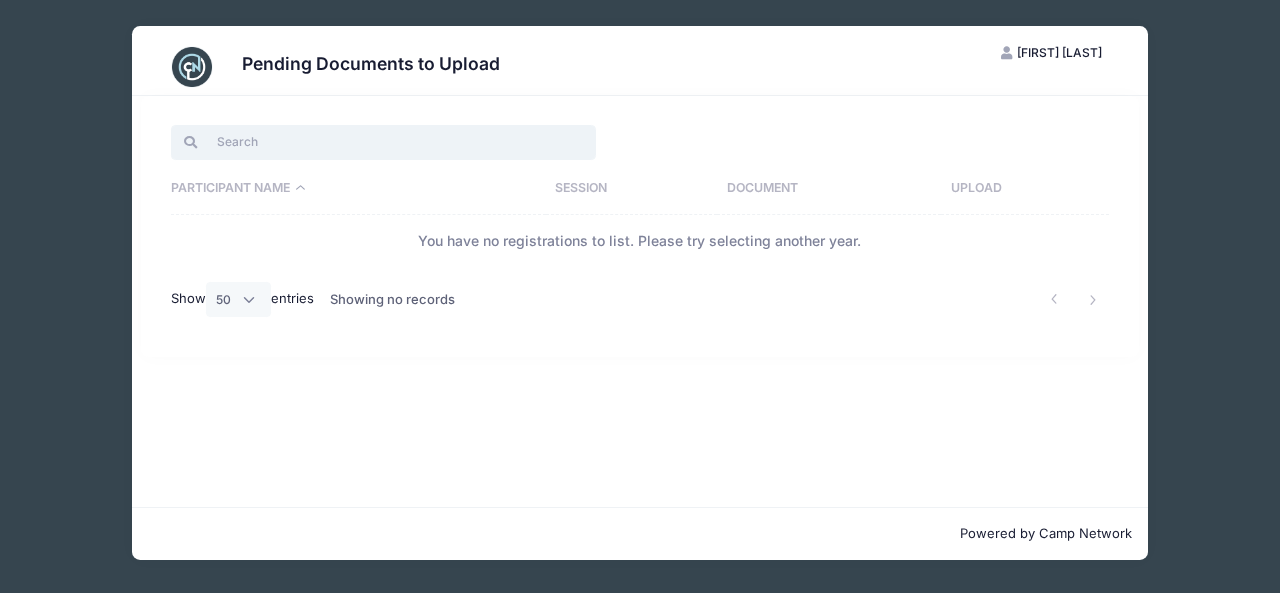 click at bounding box center [383, 142] 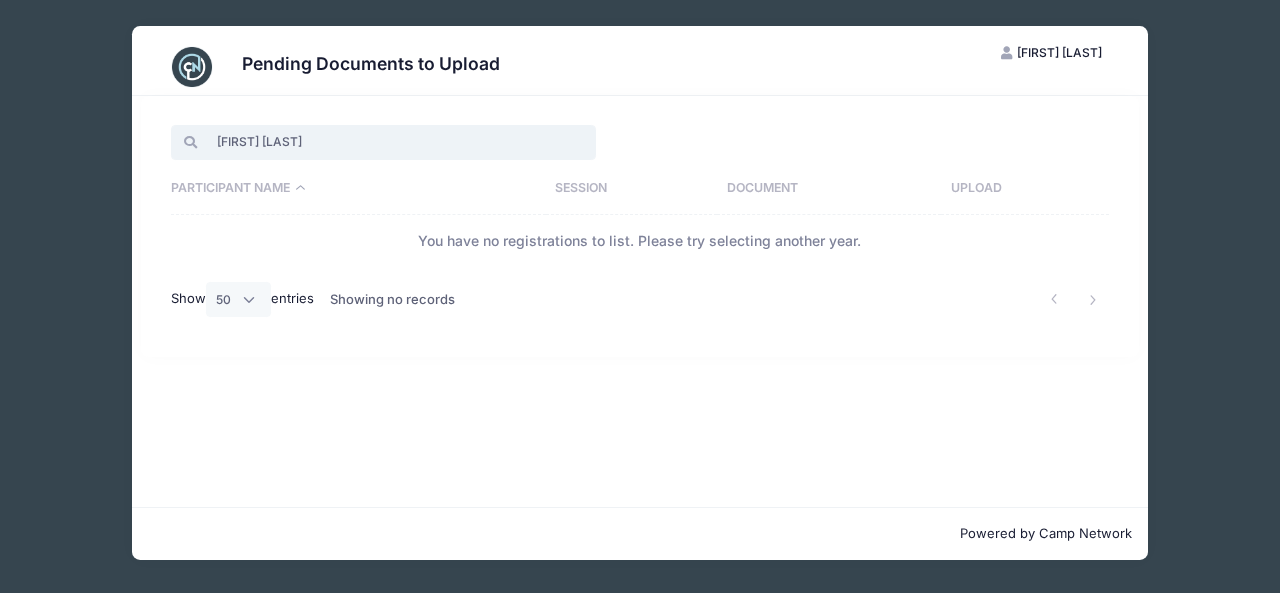 click on "King whitaker" at bounding box center [383, 142] 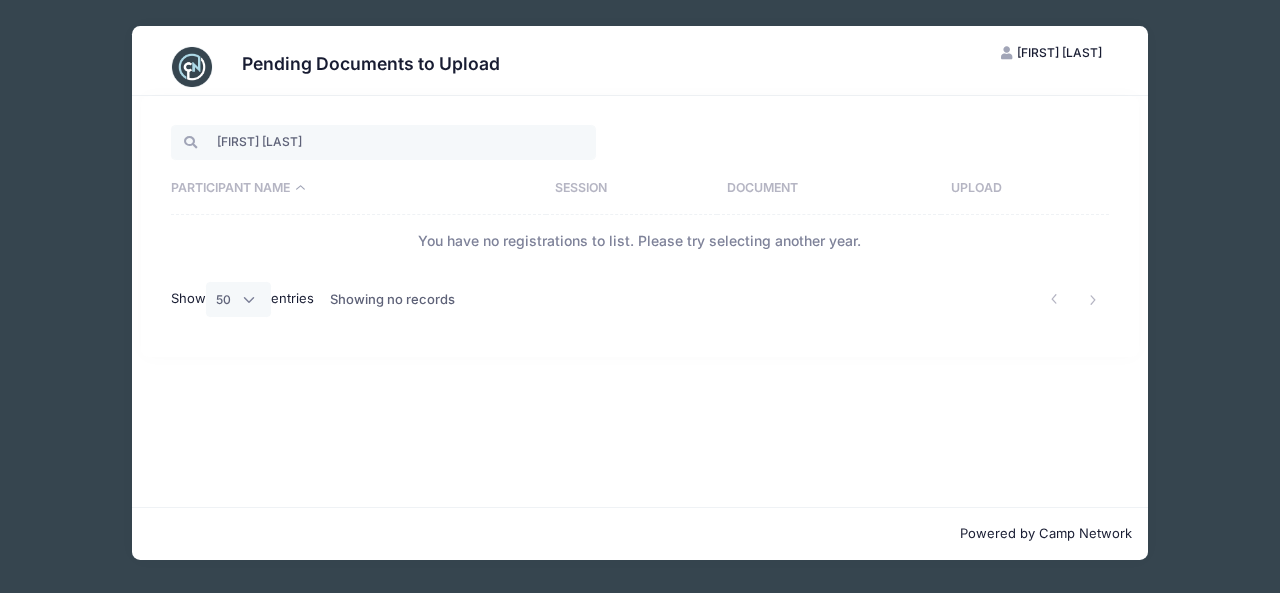 click at bounding box center [839, 299] 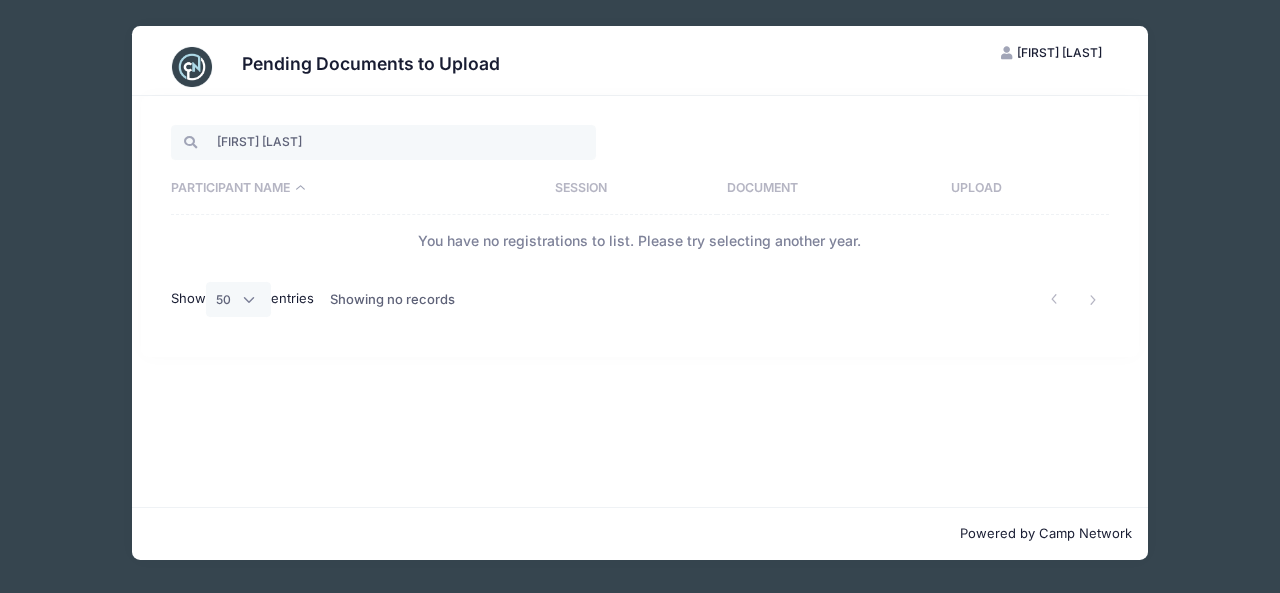 click on "Document" at bounding box center [829, 189] 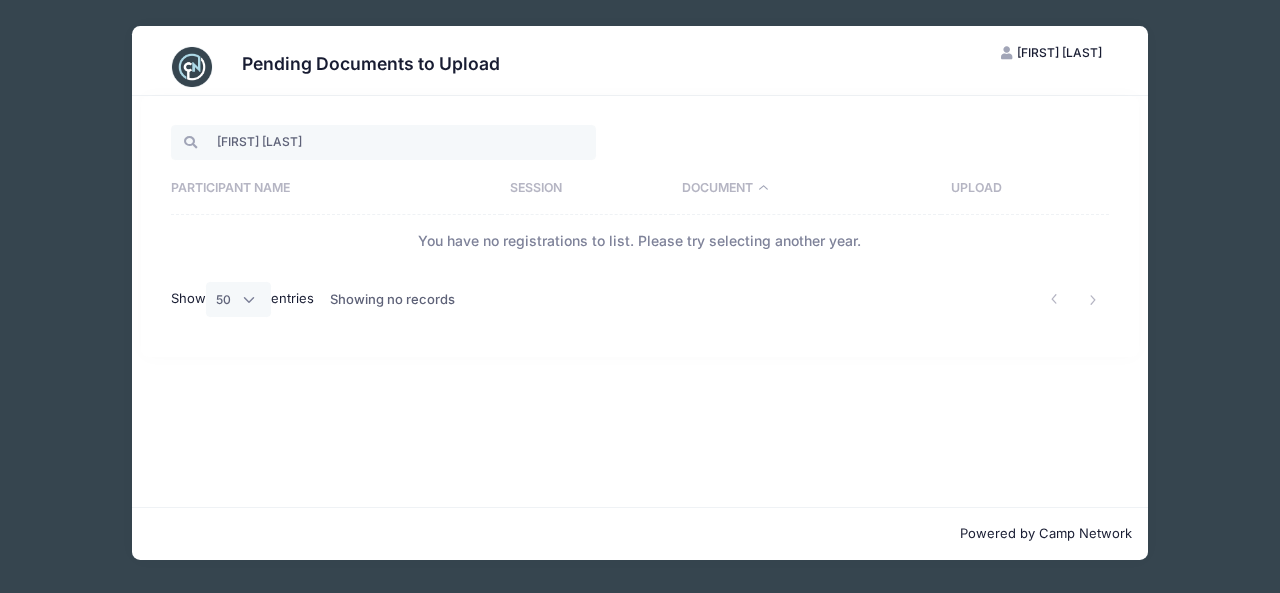 click at bounding box center (184, 142) 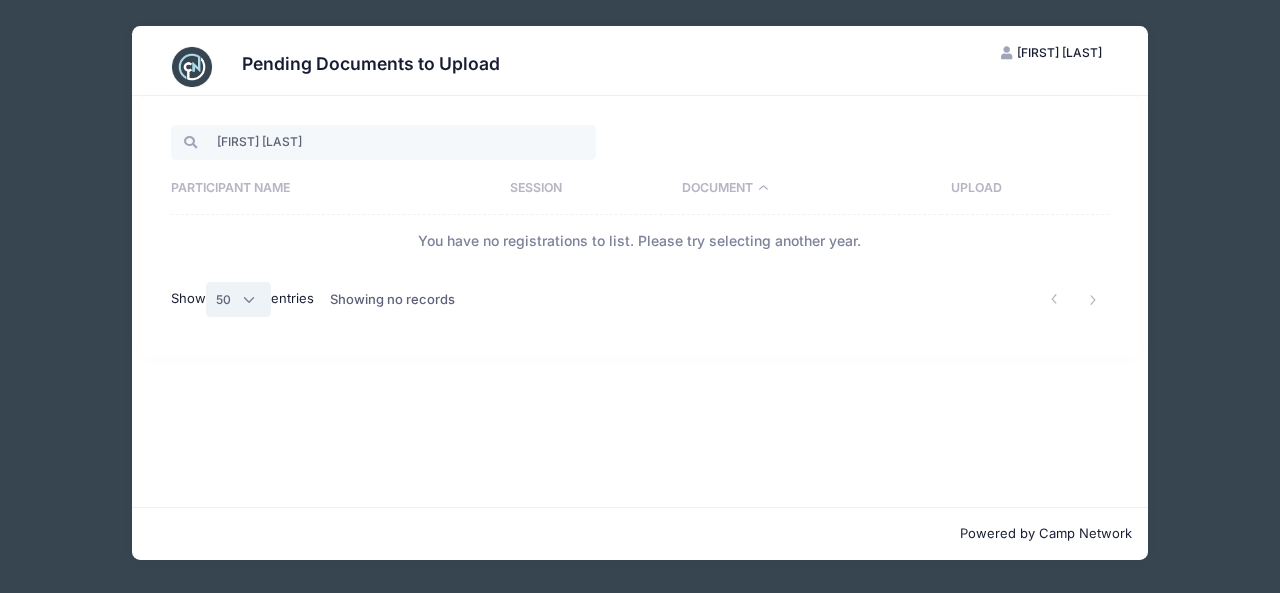 click on "All 10 25 50" at bounding box center (239, 299) 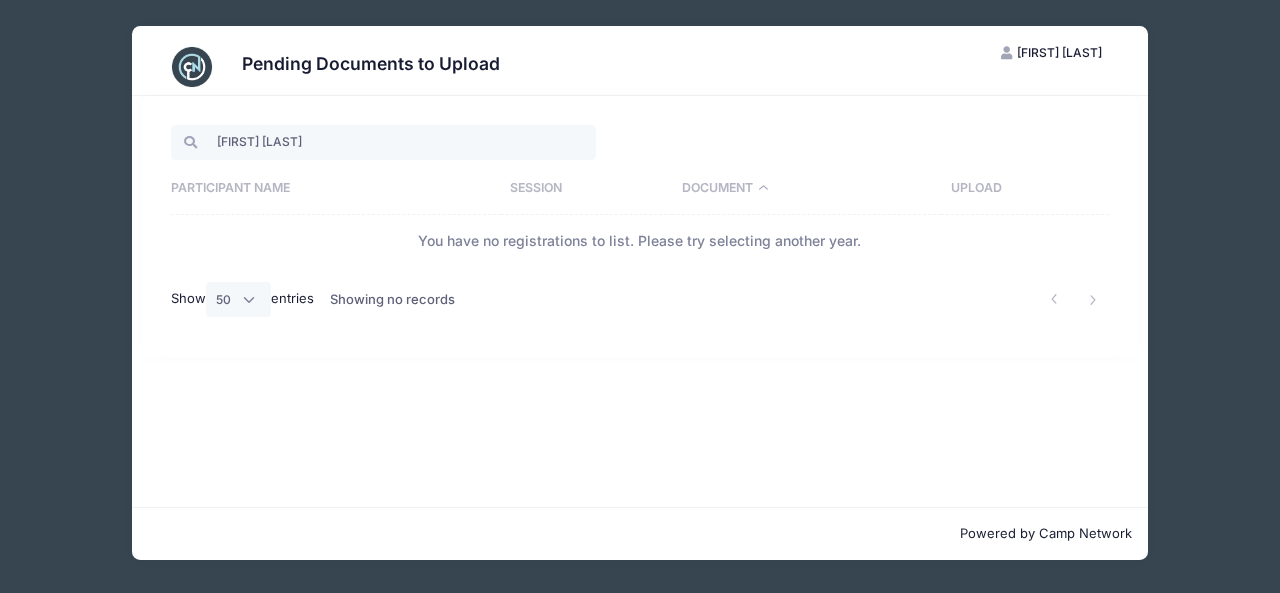 click on "King Whitaker
Participant Name Session Document Upload
You have no registrations to list. Please try selecting another year.
Show  All 10 25 50  entries Showing no records" at bounding box center [640, 301] 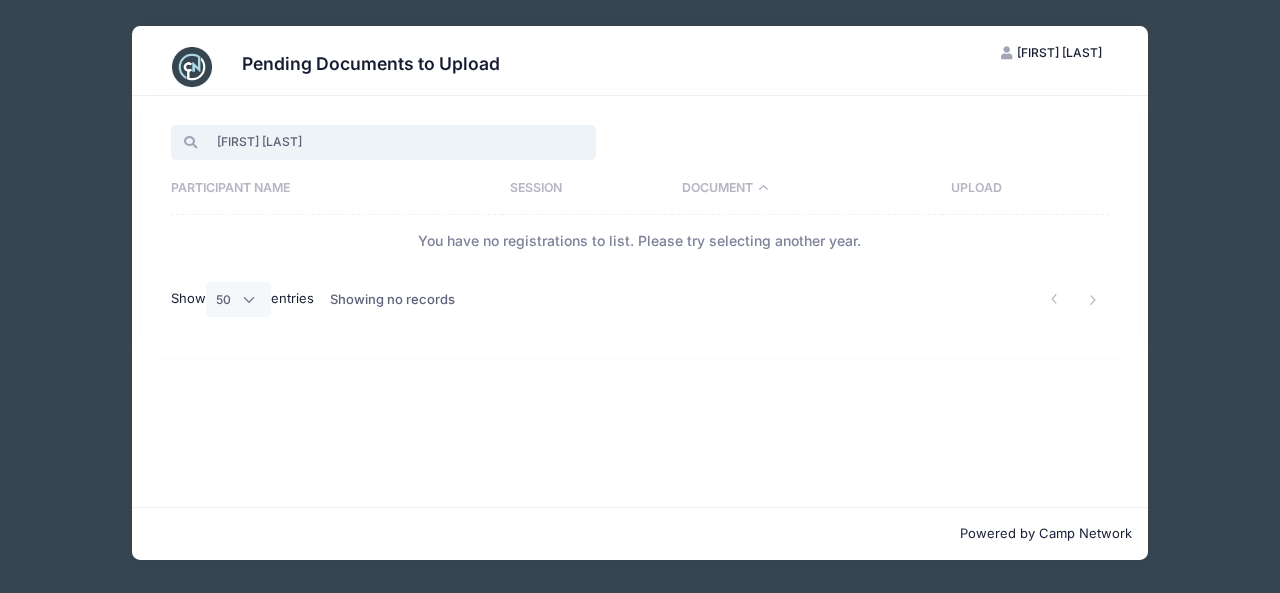 drag, startPoint x: 316, startPoint y: 135, endPoint x: 187, endPoint y: 135, distance: 129 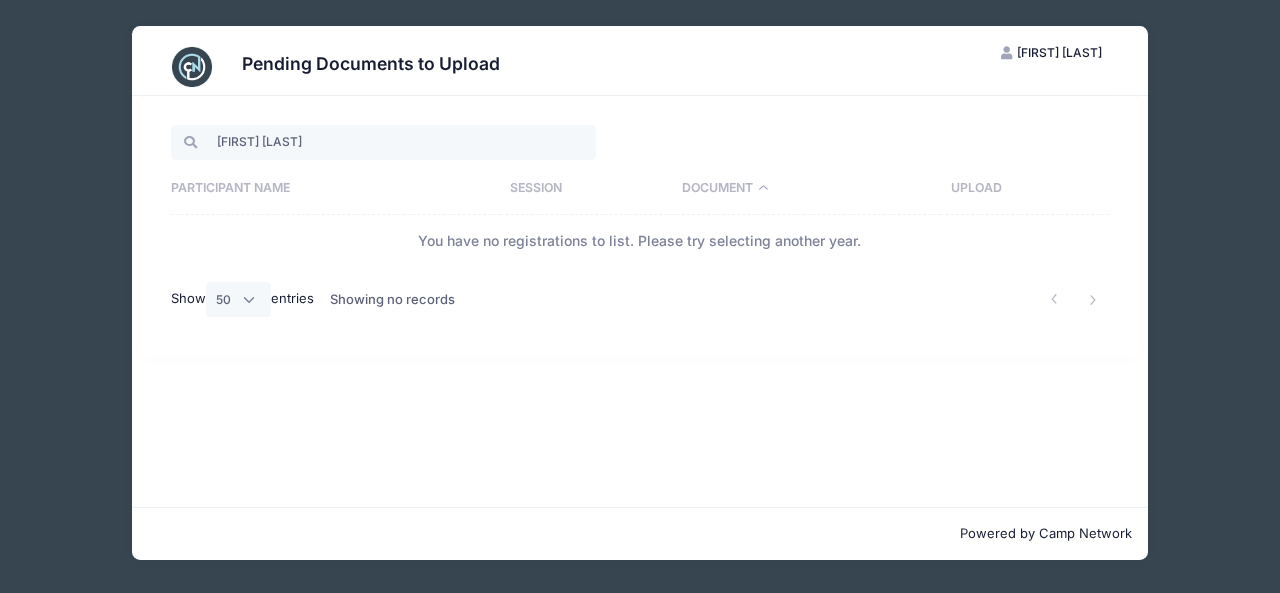 click on "[FIRST] [LAST]" at bounding box center [1059, 52] 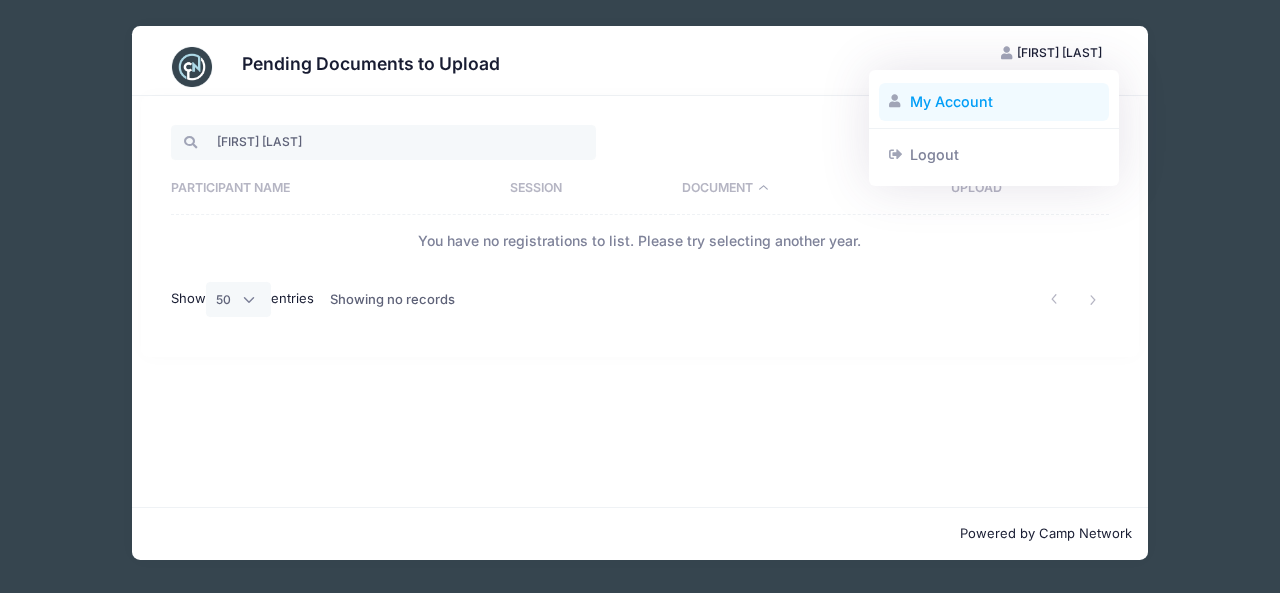 click on "My Account" at bounding box center (994, 102) 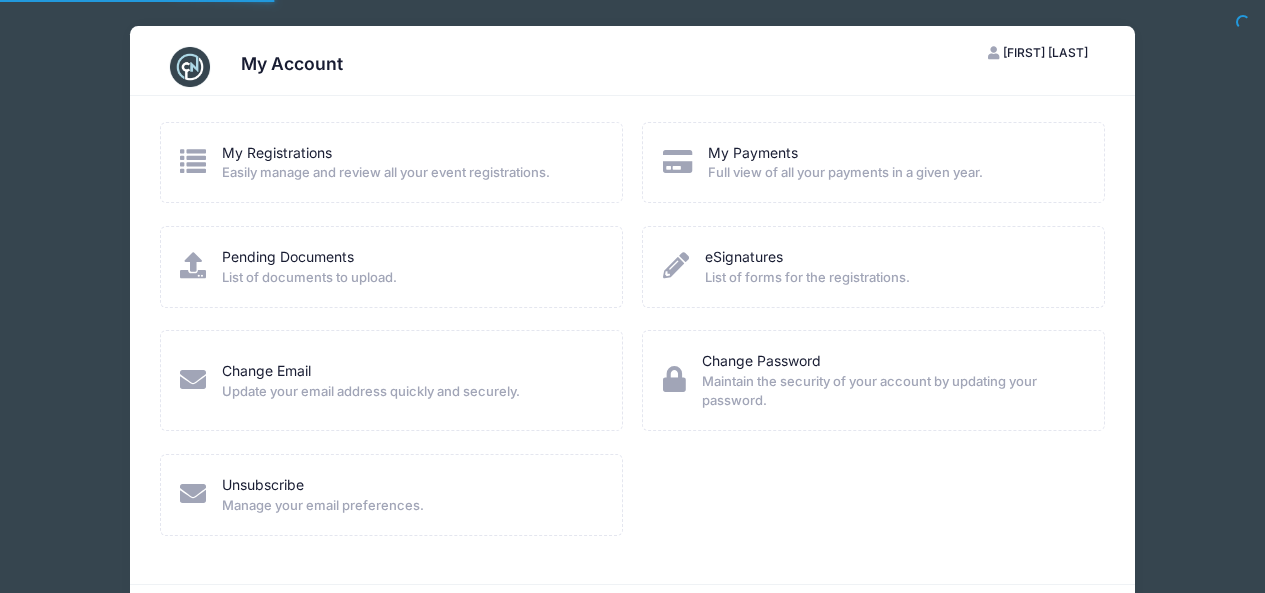scroll, scrollTop: 0, scrollLeft: 0, axis: both 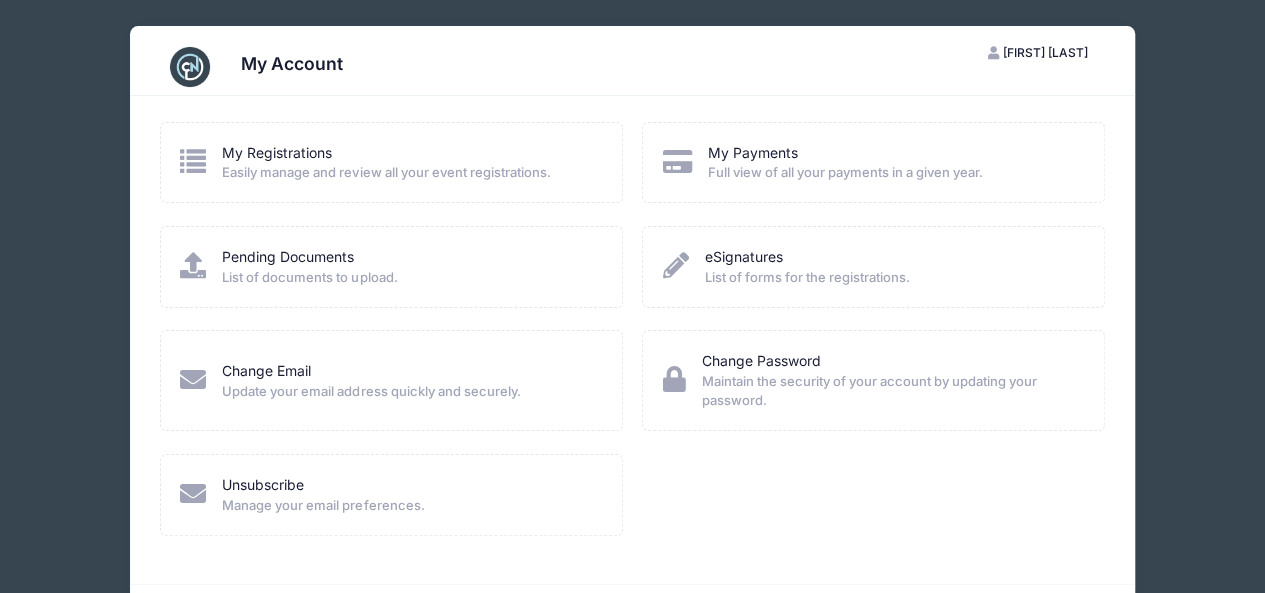 click at bounding box center [193, 161] 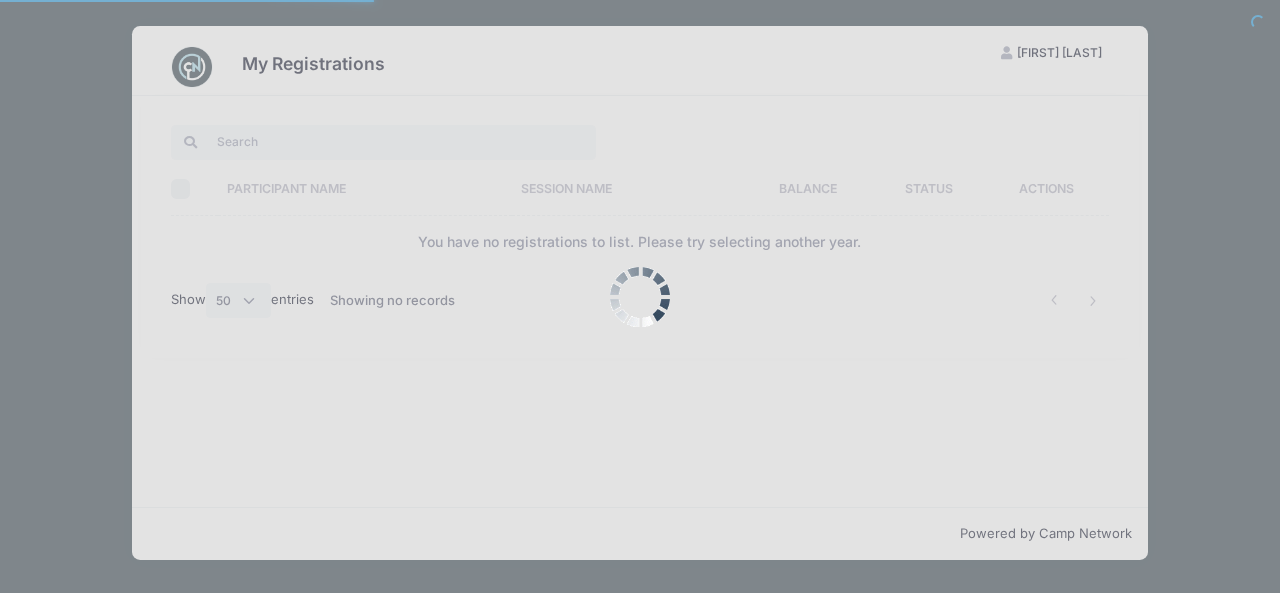 scroll, scrollTop: 0, scrollLeft: 0, axis: both 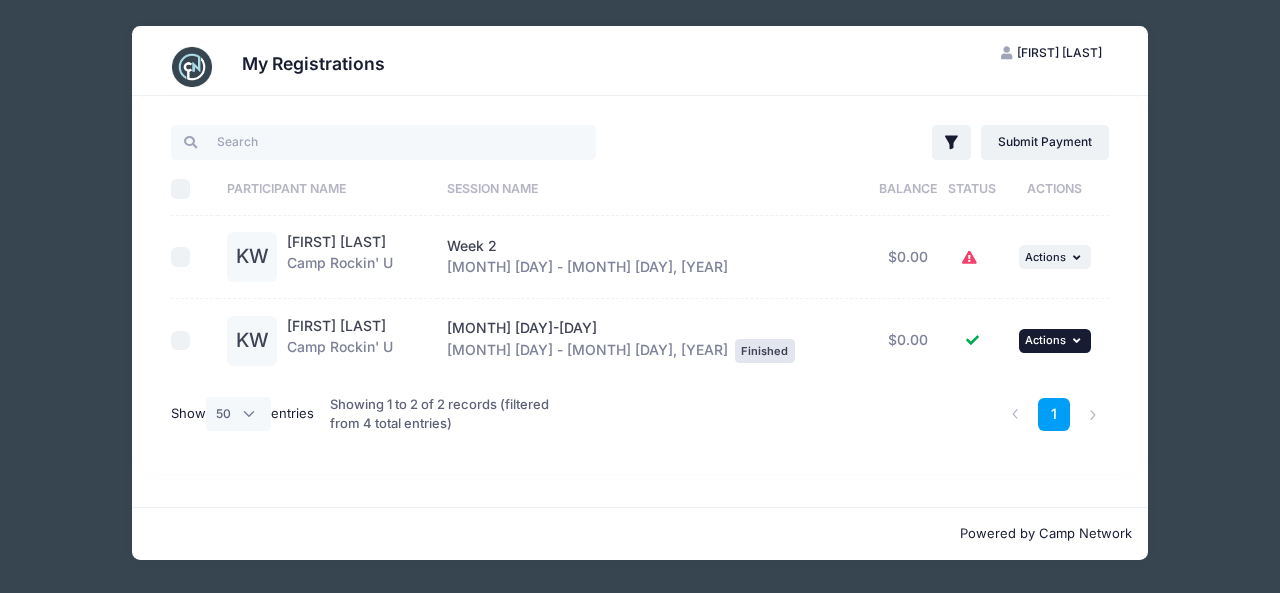click at bounding box center (1079, 340) 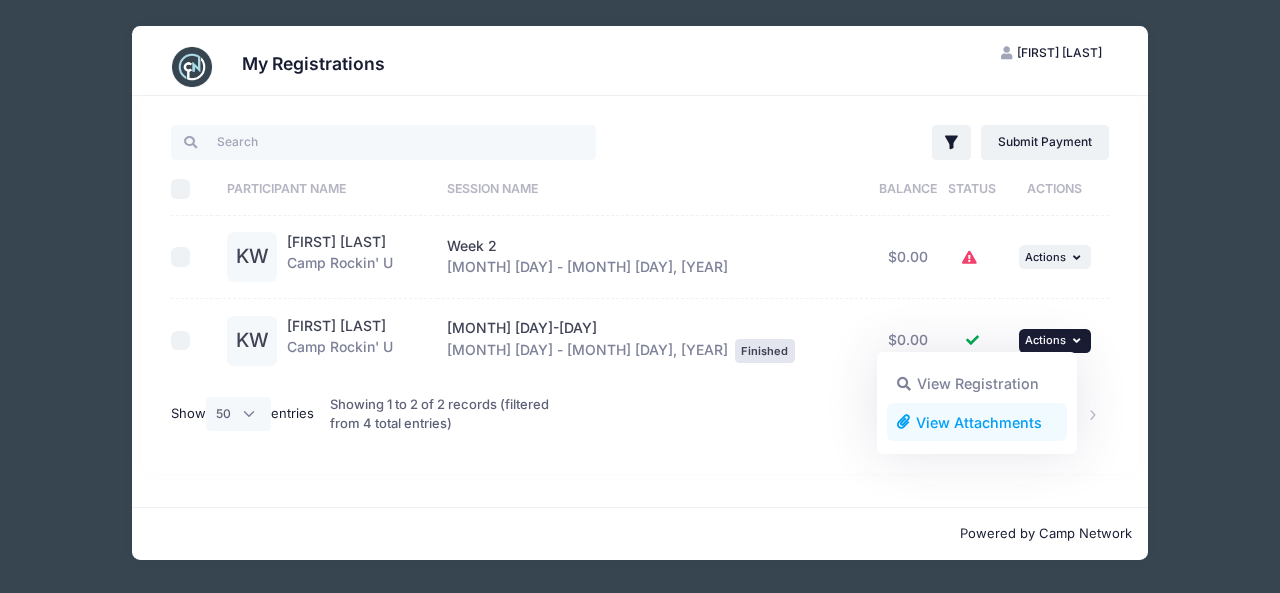 click on "View Attachments" at bounding box center [977, 422] 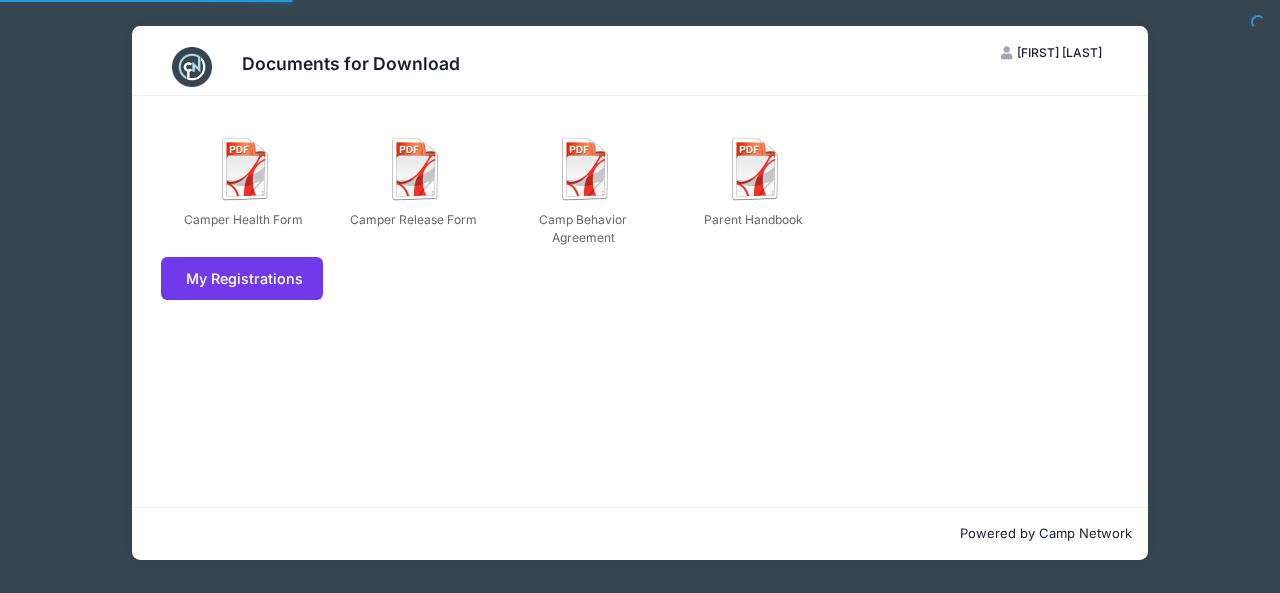 scroll, scrollTop: 0, scrollLeft: 0, axis: both 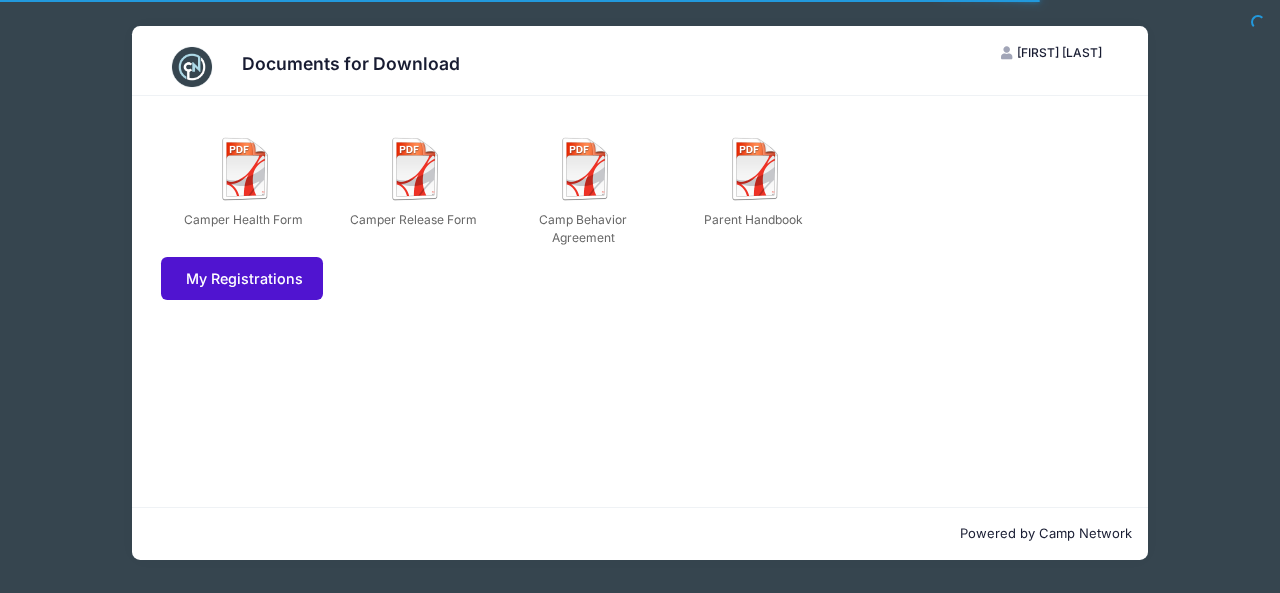 click on "My Registrations" at bounding box center (242, 278) 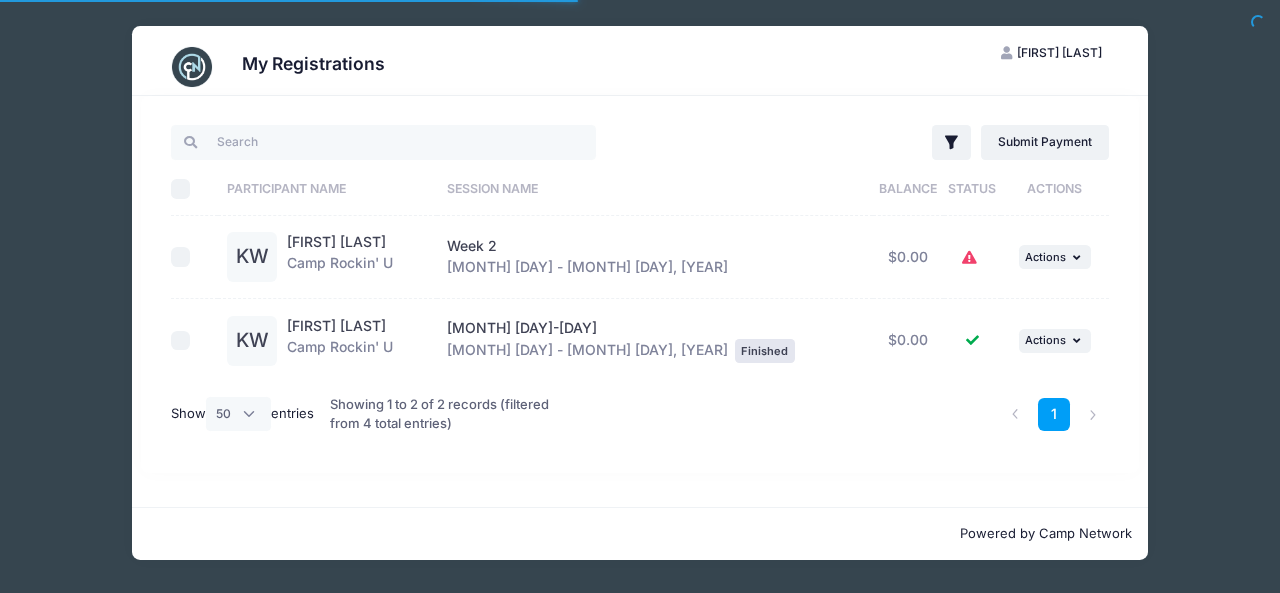 scroll, scrollTop: 0, scrollLeft: 0, axis: both 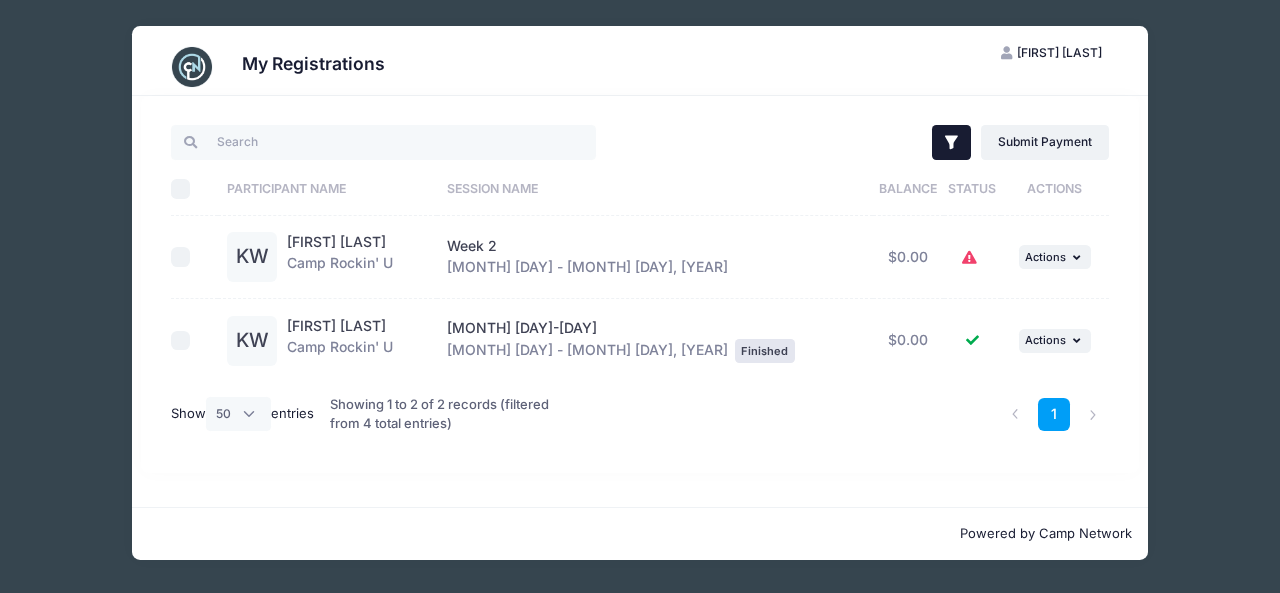 click at bounding box center (951, 142) 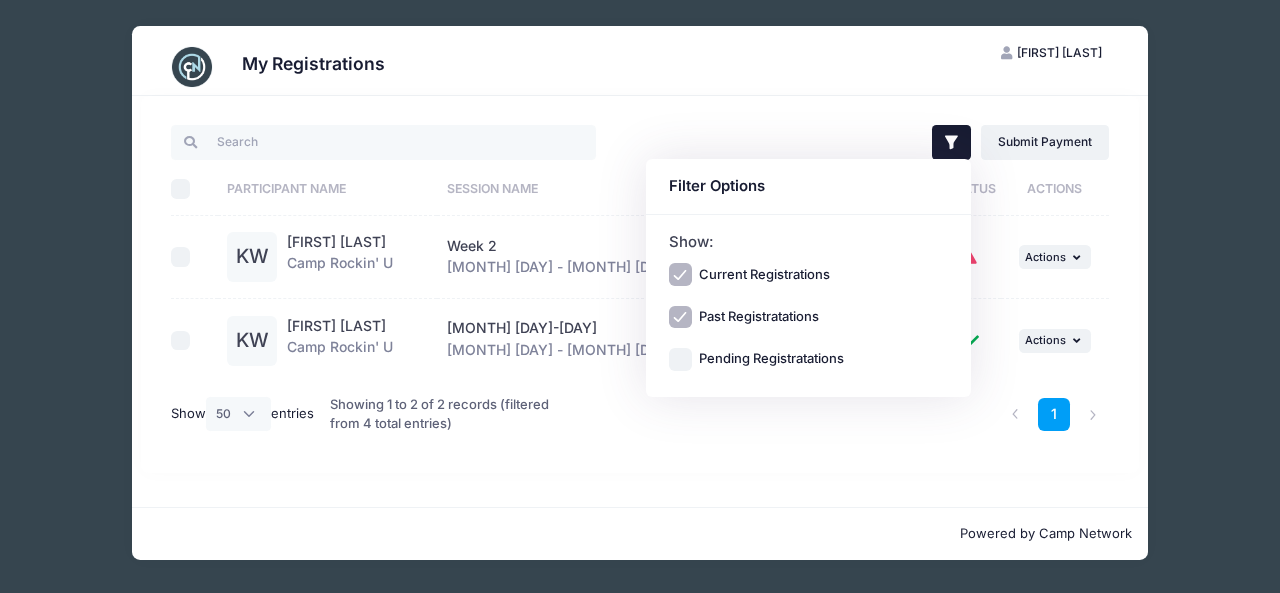 click on "Pending Registratations" at bounding box center (680, 359) 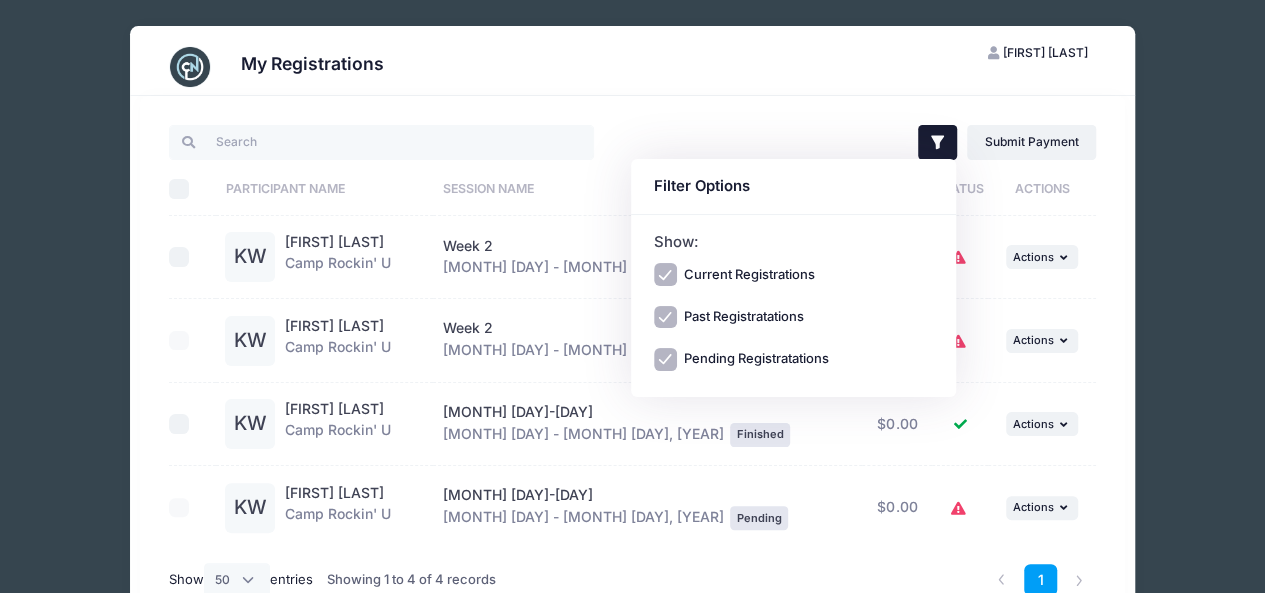 click on "July 14-19    Jul 14 - Jul 19, 2024 Pending" at bounding box center (648, 507) 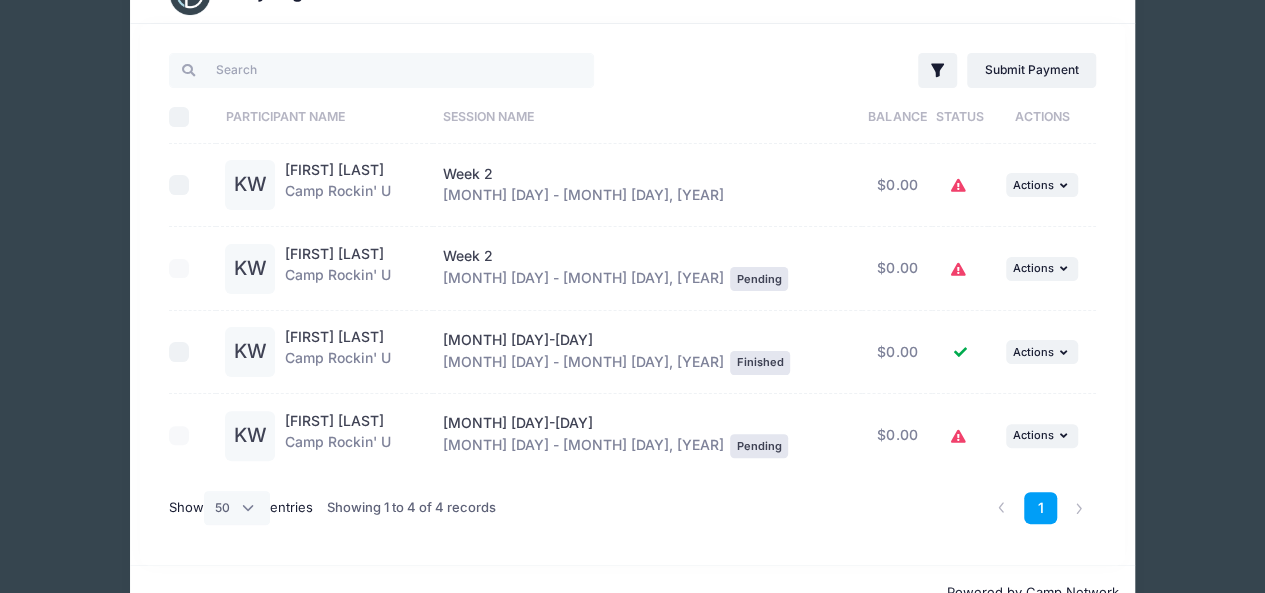 scroll, scrollTop: 100, scrollLeft: 0, axis: vertical 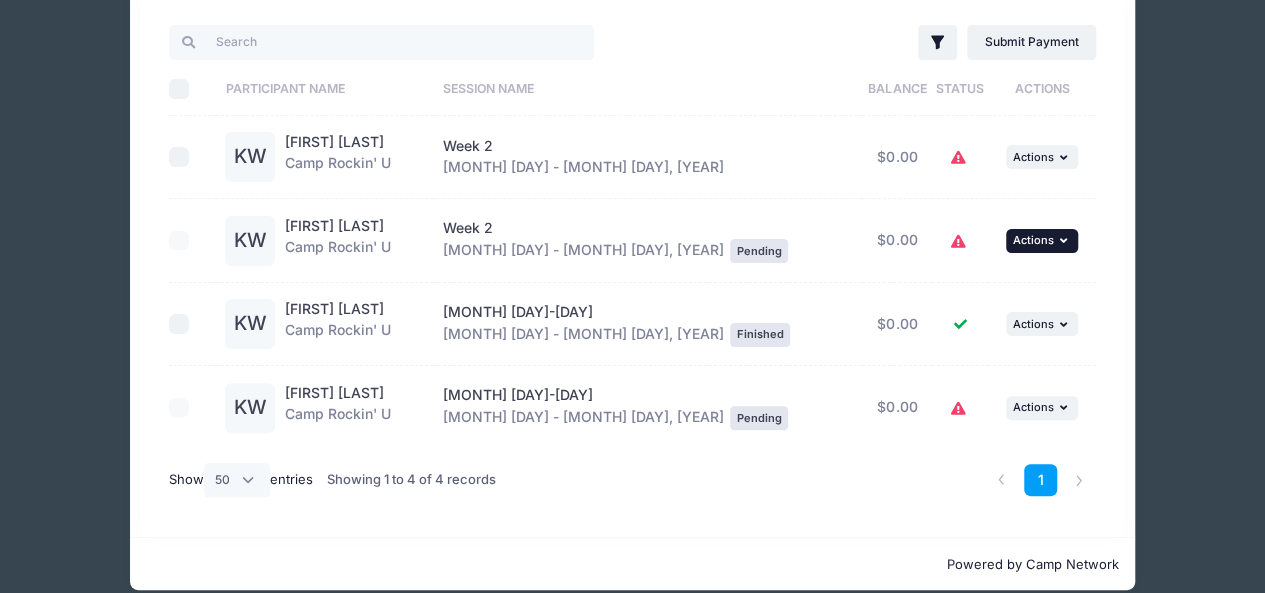 click at bounding box center (1066, 240) 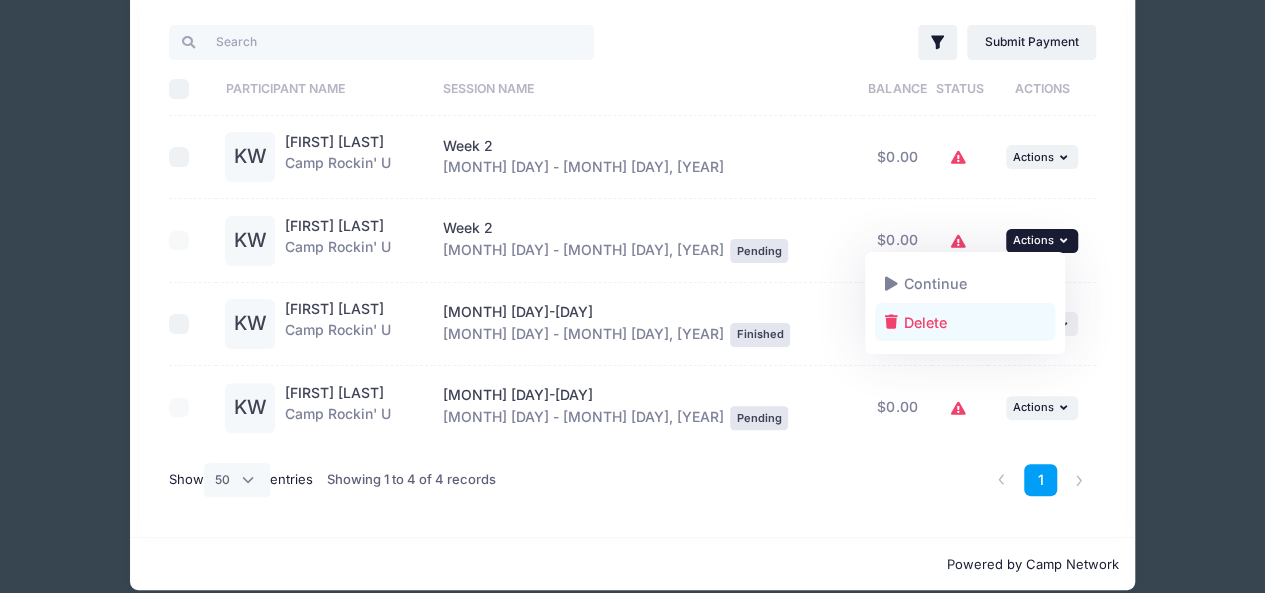 click on "Delete" at bounding box center [965, 322] 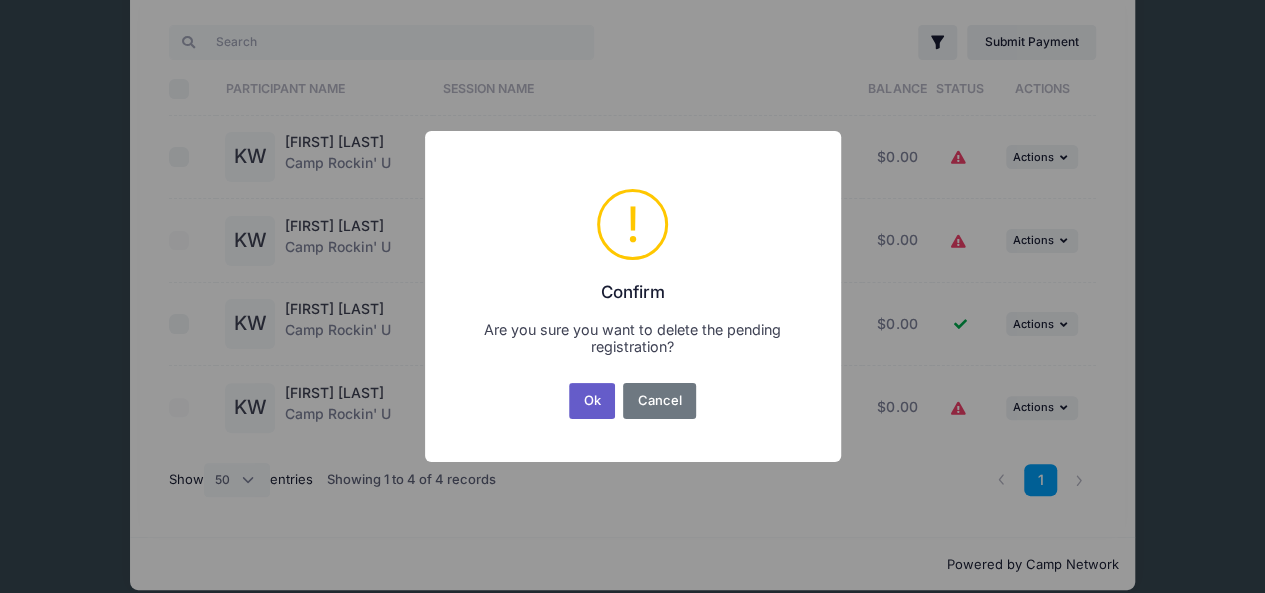click on "Ok" at bounding box center (592, 401) 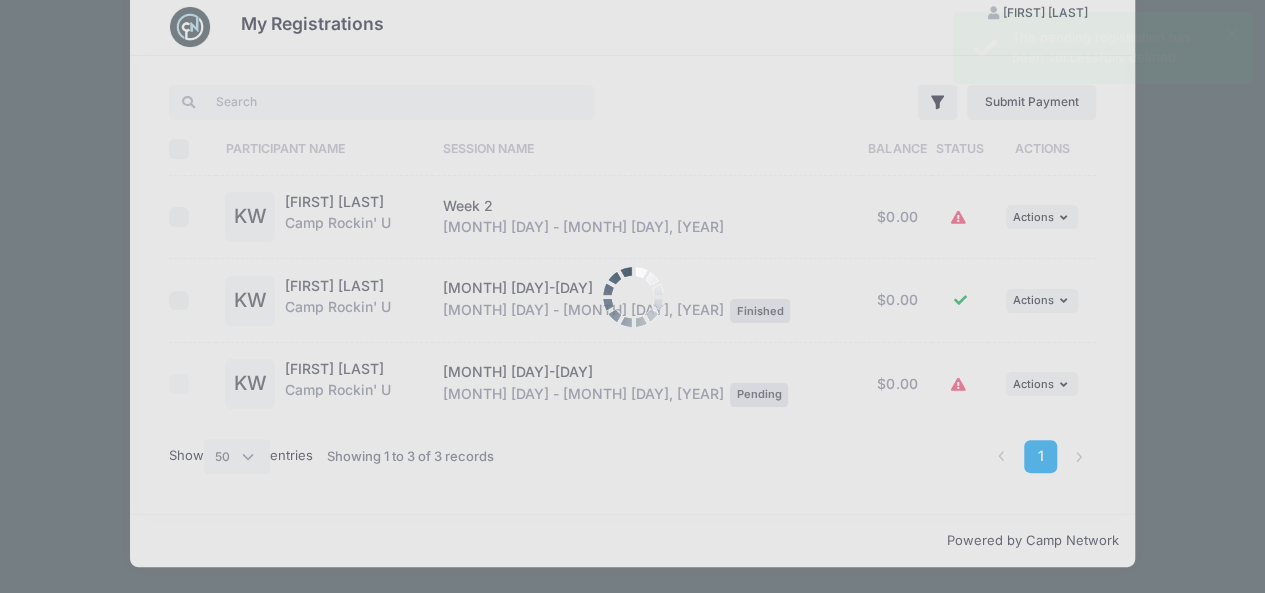 scroll, scrollTop: 38, scrollLeft: 0, axis: vertical 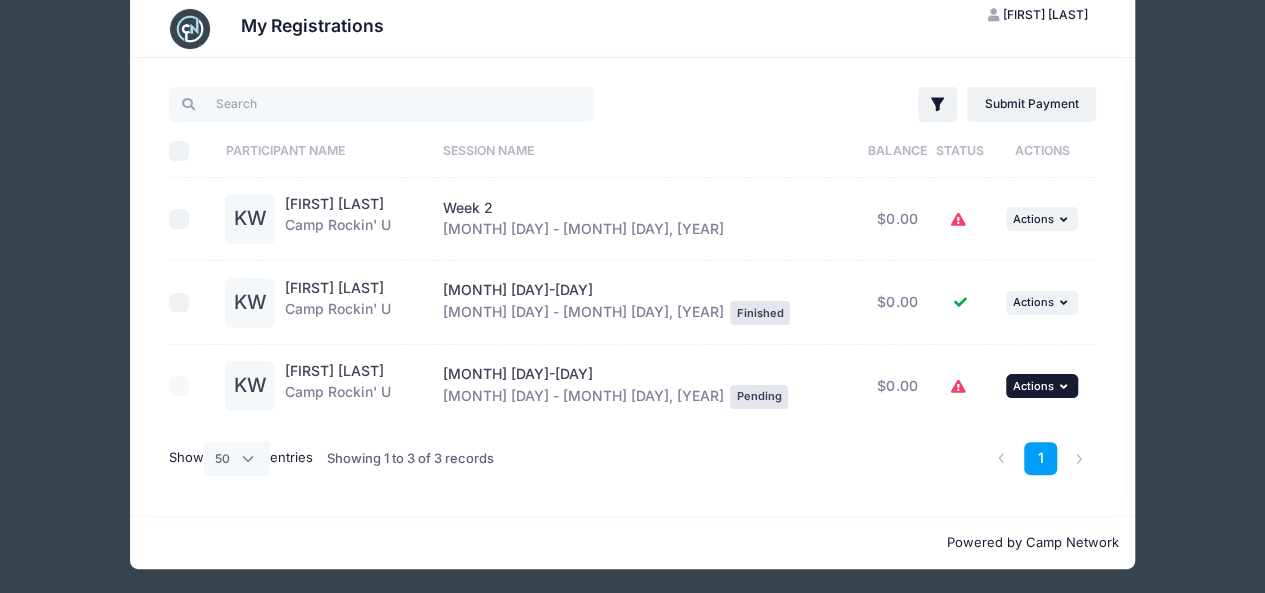 click at bounding box center [1066, 386] 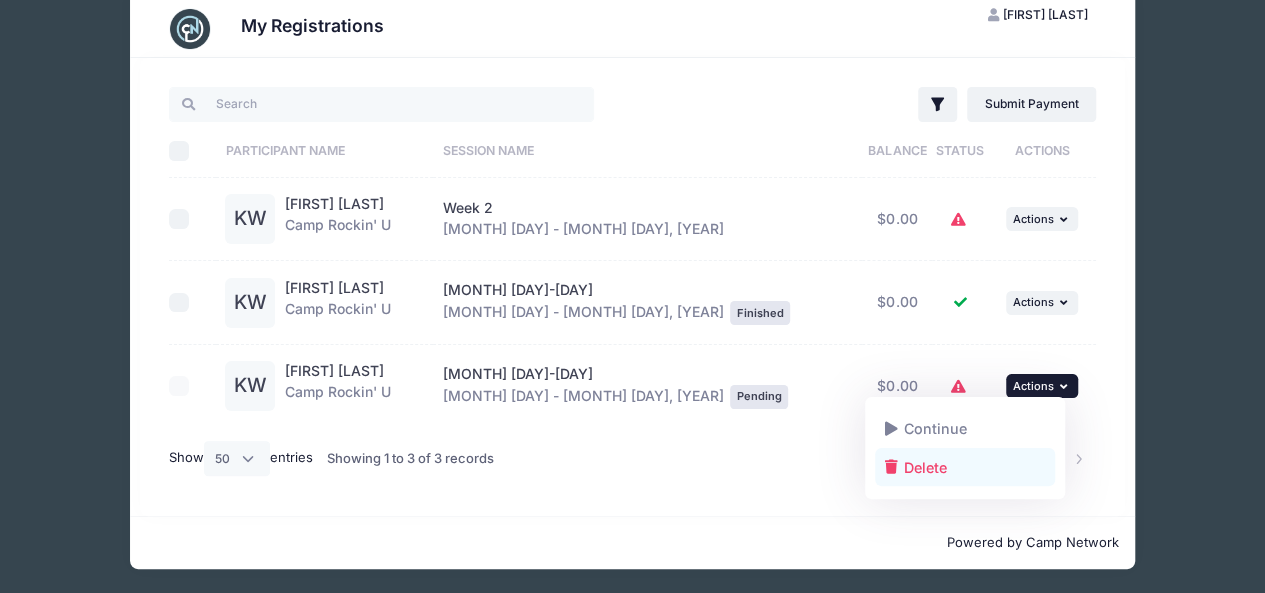 click on "Delete" at bounding box center [965, 467] 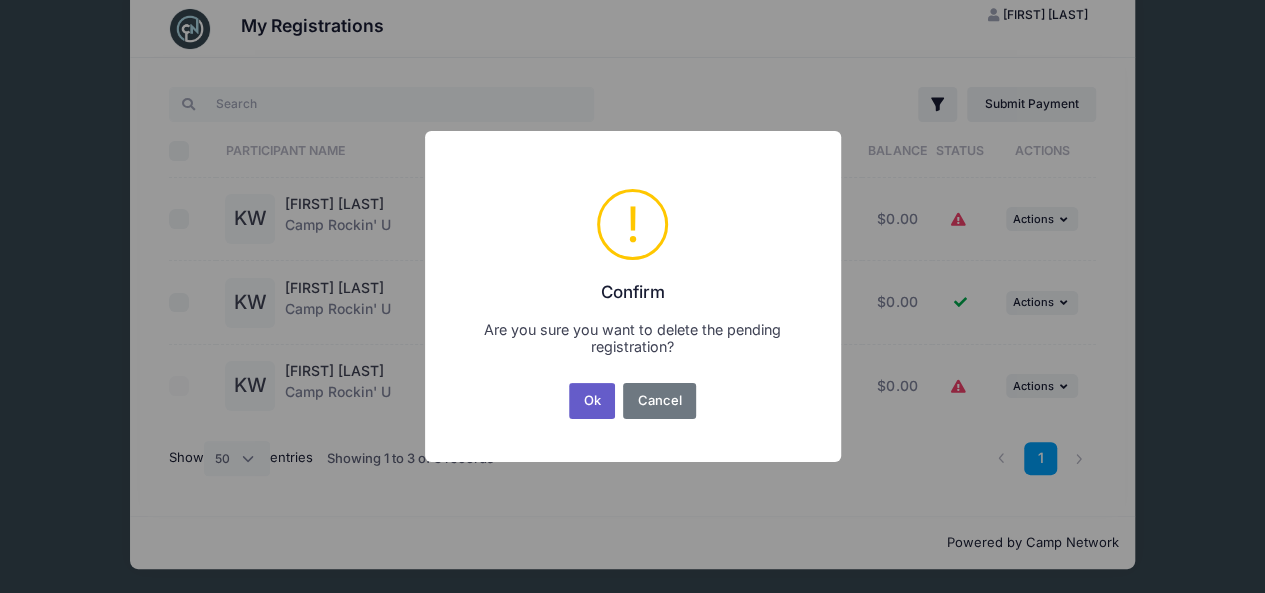 click on "Ok" at bounding box center [592, 401] 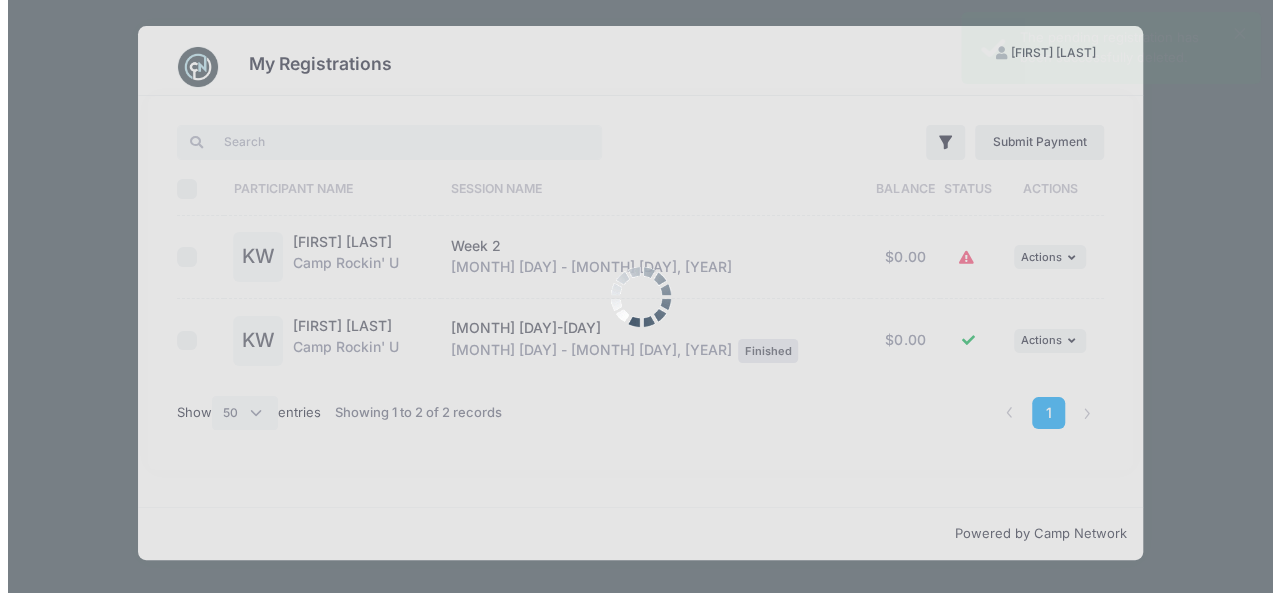 scroll, scrollTop: 0, scrollLeft: 0, axis: both 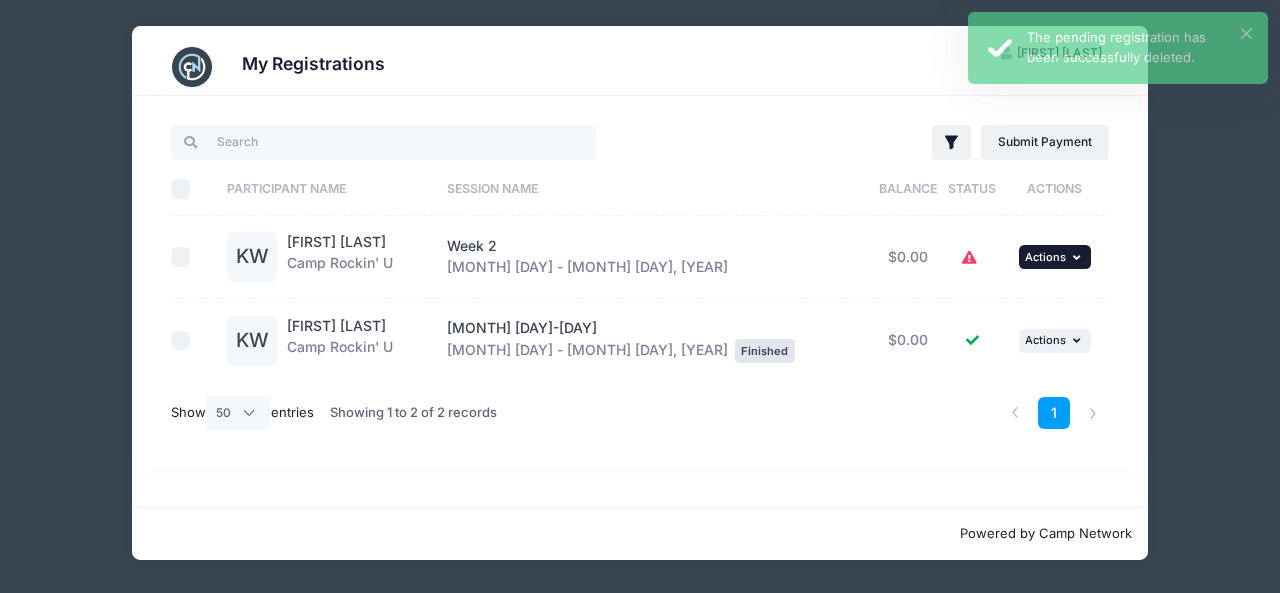 click at bounding box center [1079, 257] 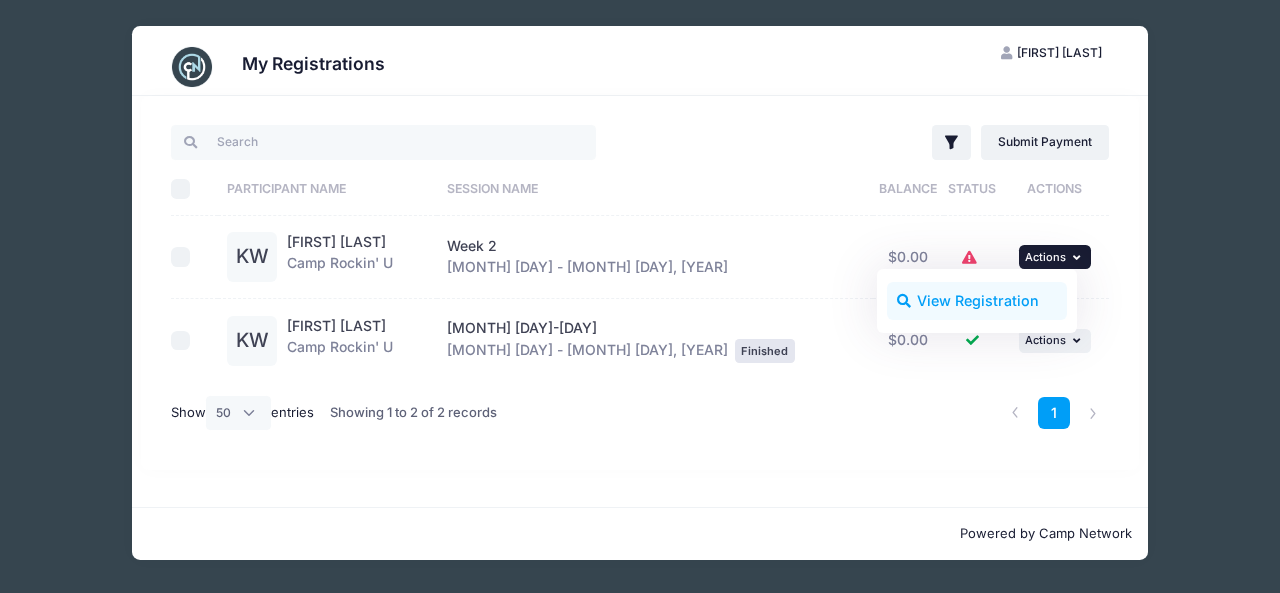 click on "View Registration" at bounding box center (977, 301) 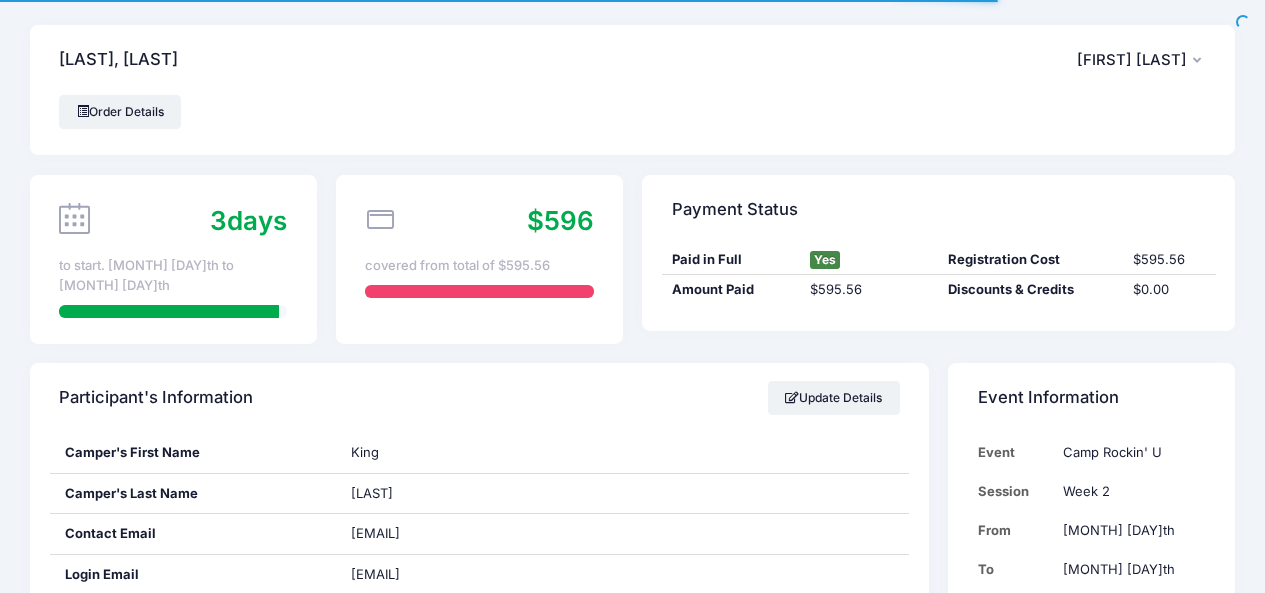 scroll, scrollTop: 0, scrollLeft: 0, axis: both 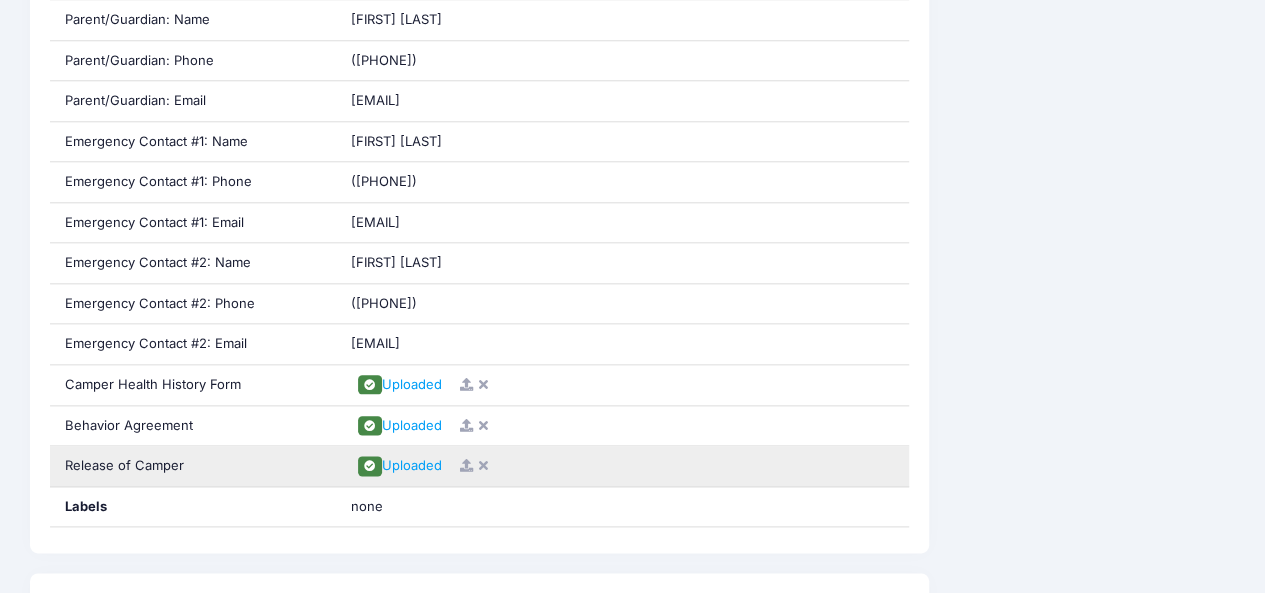 click at bounding box center (466, 465) 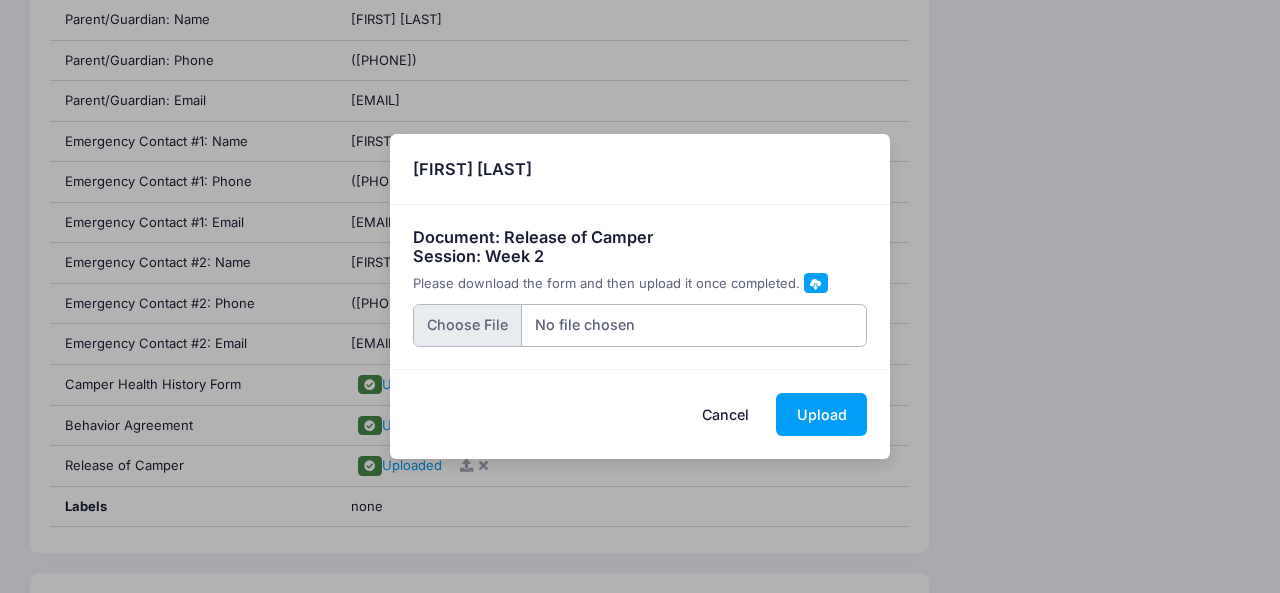 click at bounding box center [640, 325] 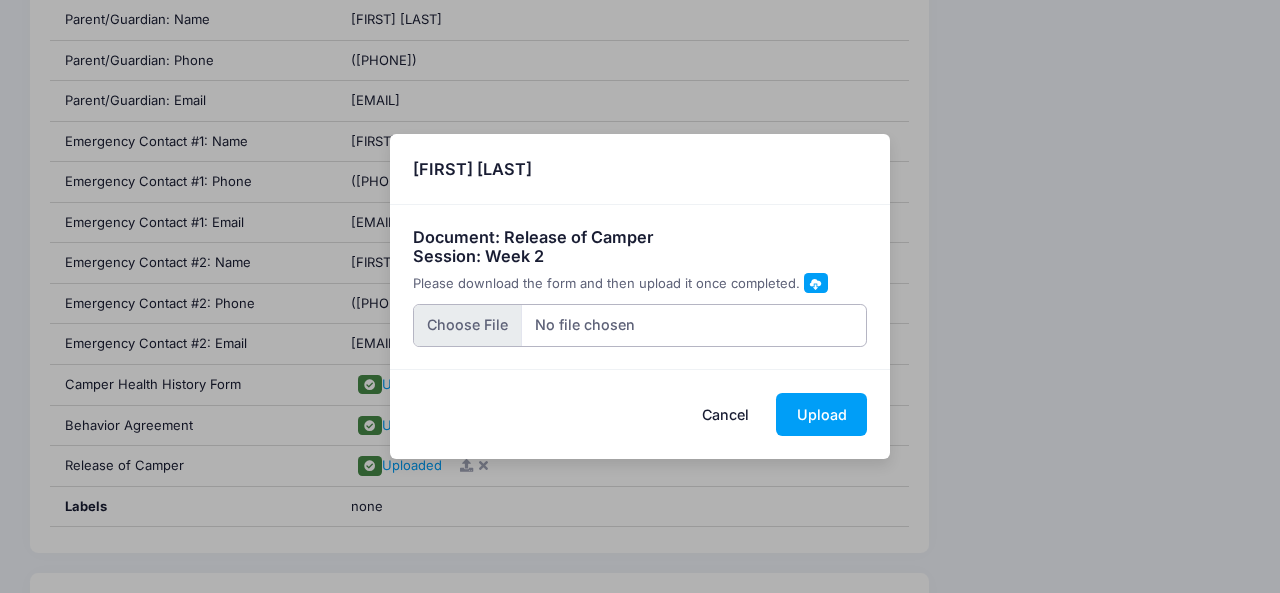 type on "C:\fakepath\2025 Camper-Release-Form.pdf" 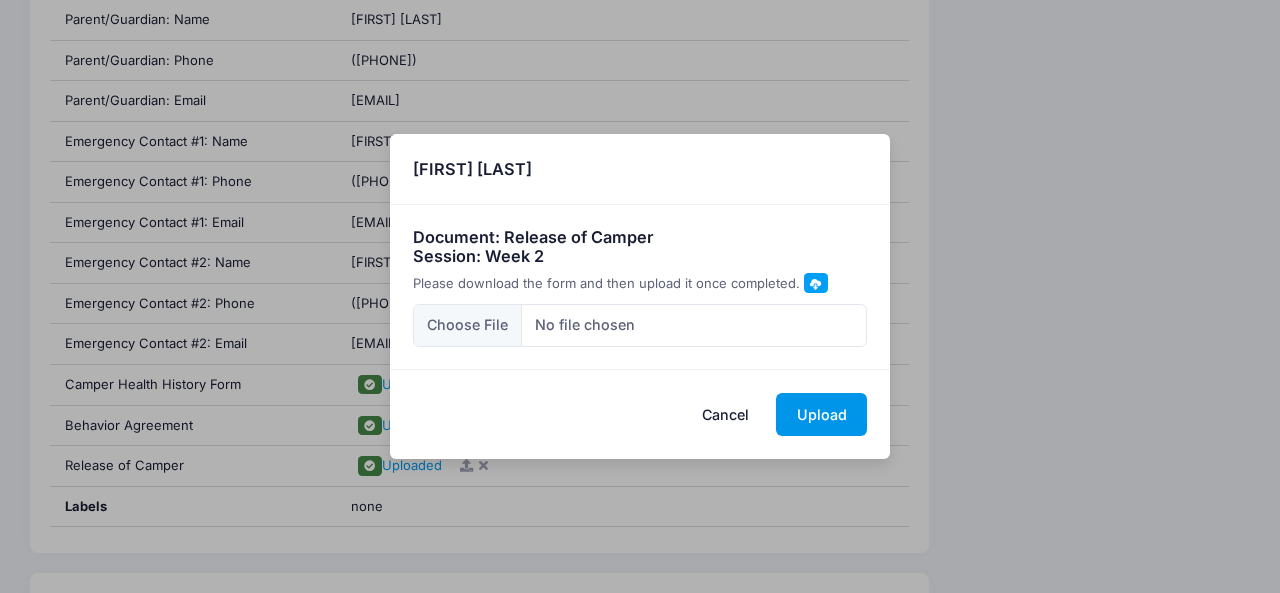 click on "Upload" at bounding box center (821, 414) 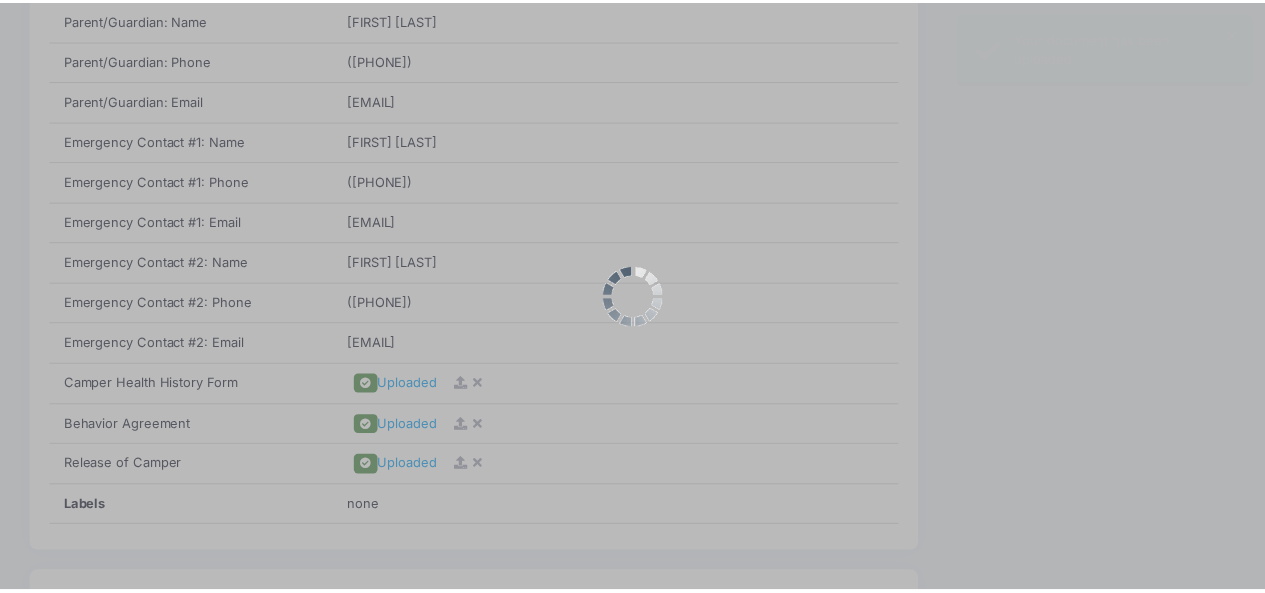 scroll, scrollTop: 0, scrollLeft: 0, axis: both 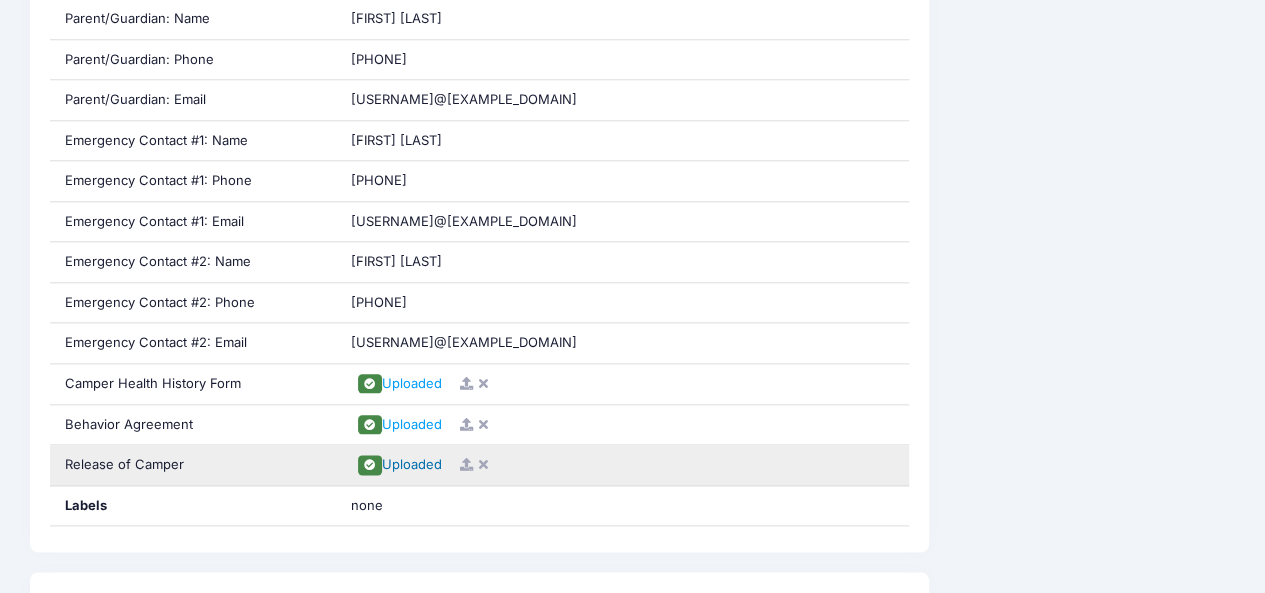 click on "Uploaded" at bounding box center [412, 464] 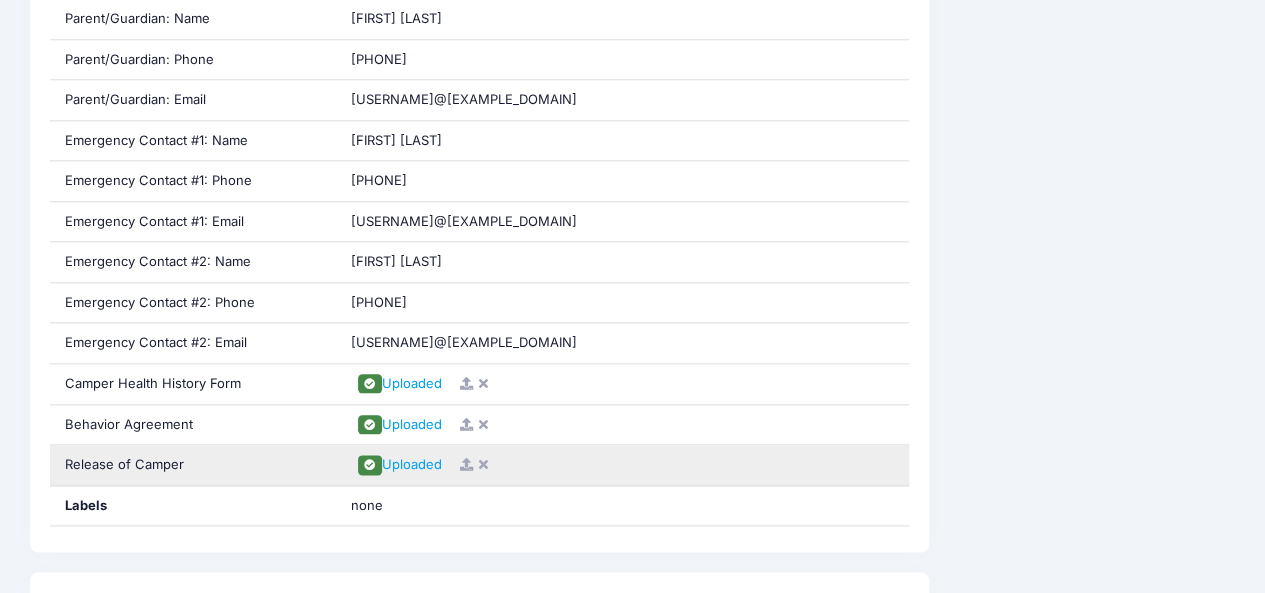 click at bounding box center (466, 464) 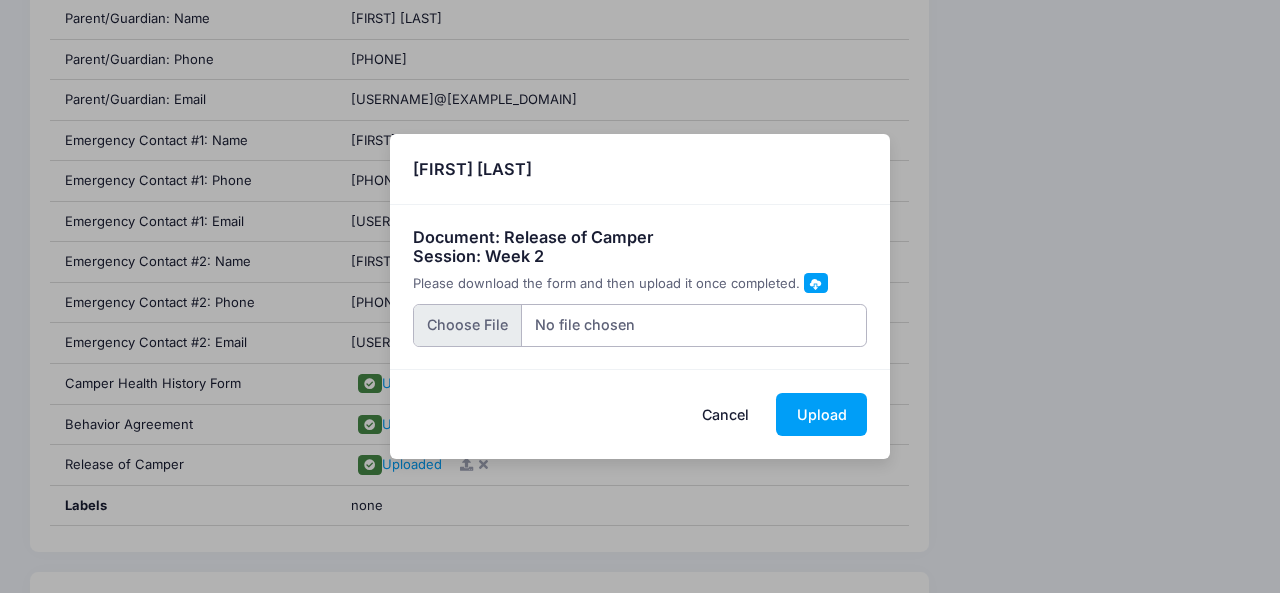 click at bounding box center (640, 325) 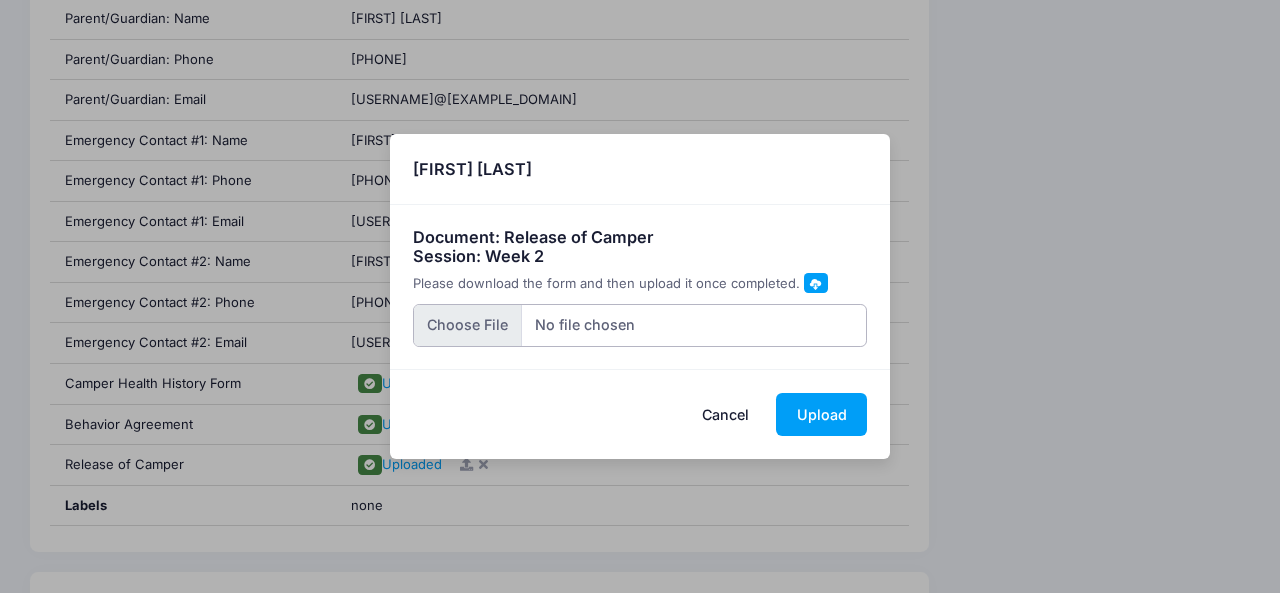 type on "C:\fakepath\2025 Camper-Release-Form.pdf" 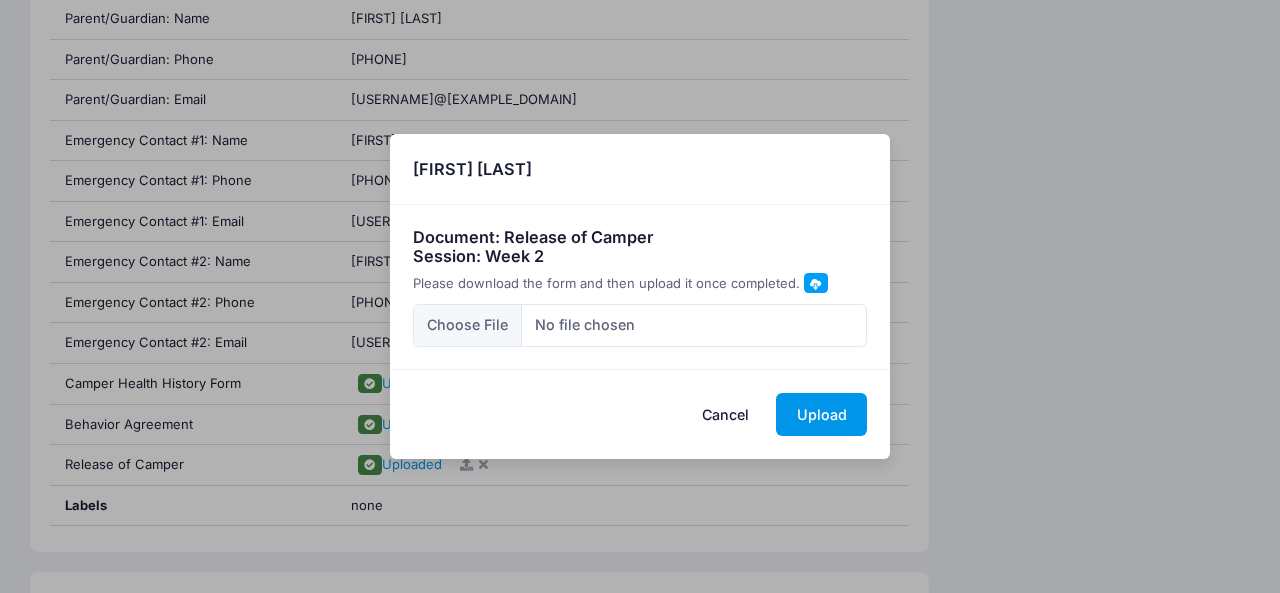 click on "Upload" at bounding box center (821, 414) 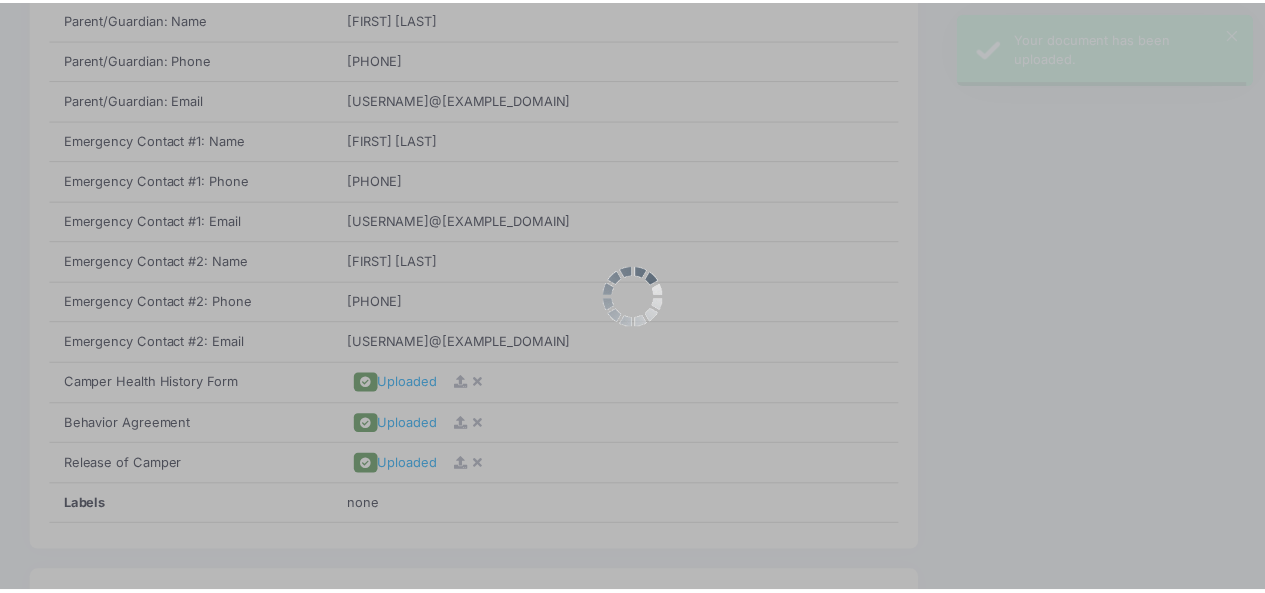 scroll, scrollTop: 0, scrollLeft: 0, axis: both 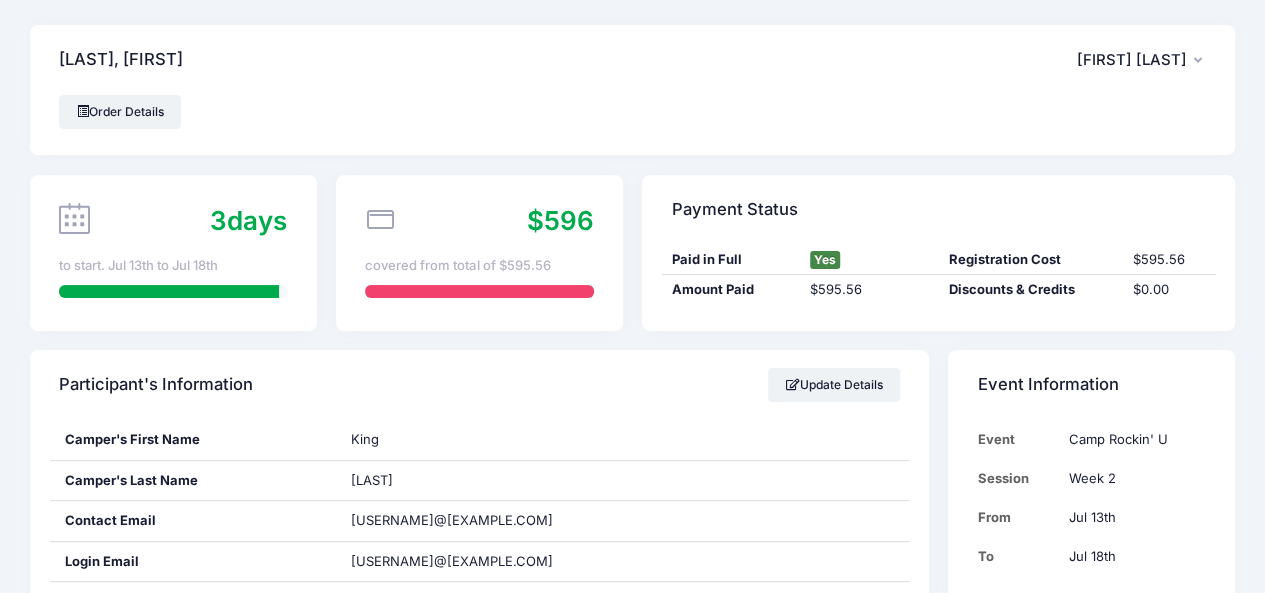 click on "[FIRST] [LAST]" at bounding box center (1132, 60) 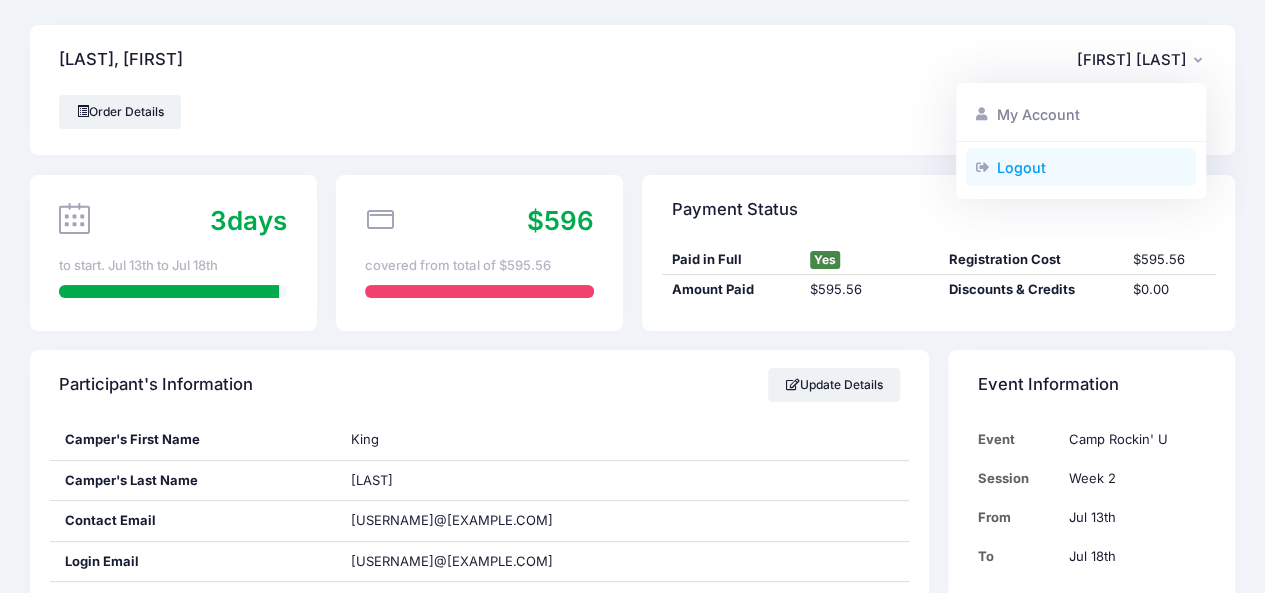 click on "Logout" at bounding box center [1081, 167] 